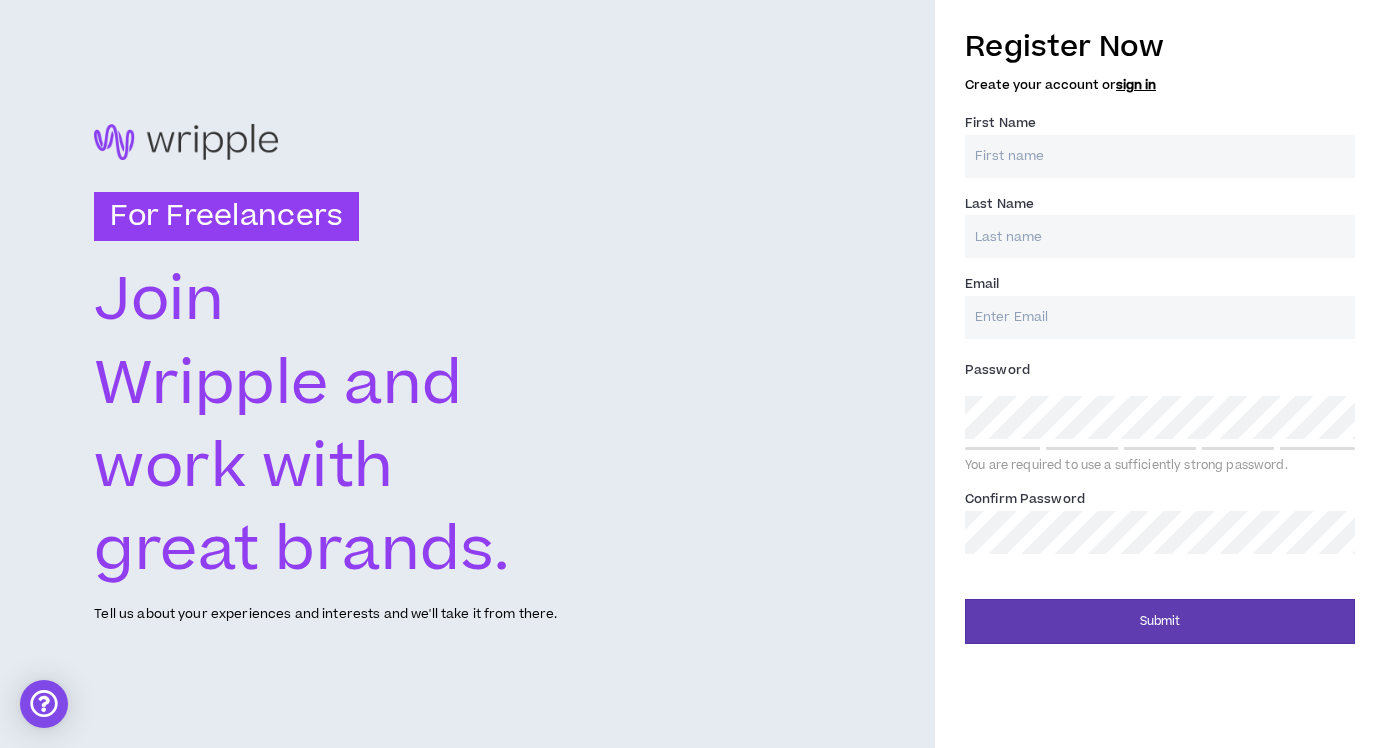 scroll, scrollTop: 0, scrollLeft: 0, axis: both 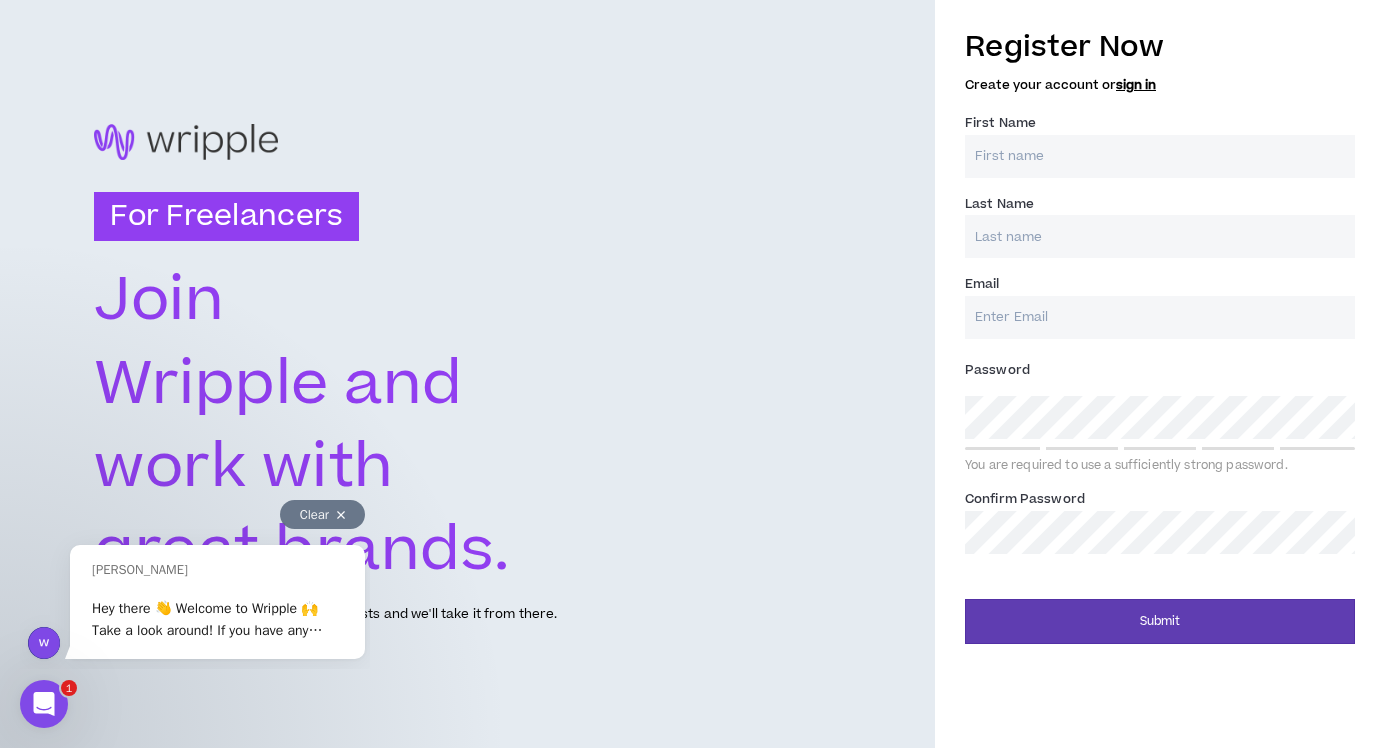 click on "Clear" at bounding box center (322, 514) 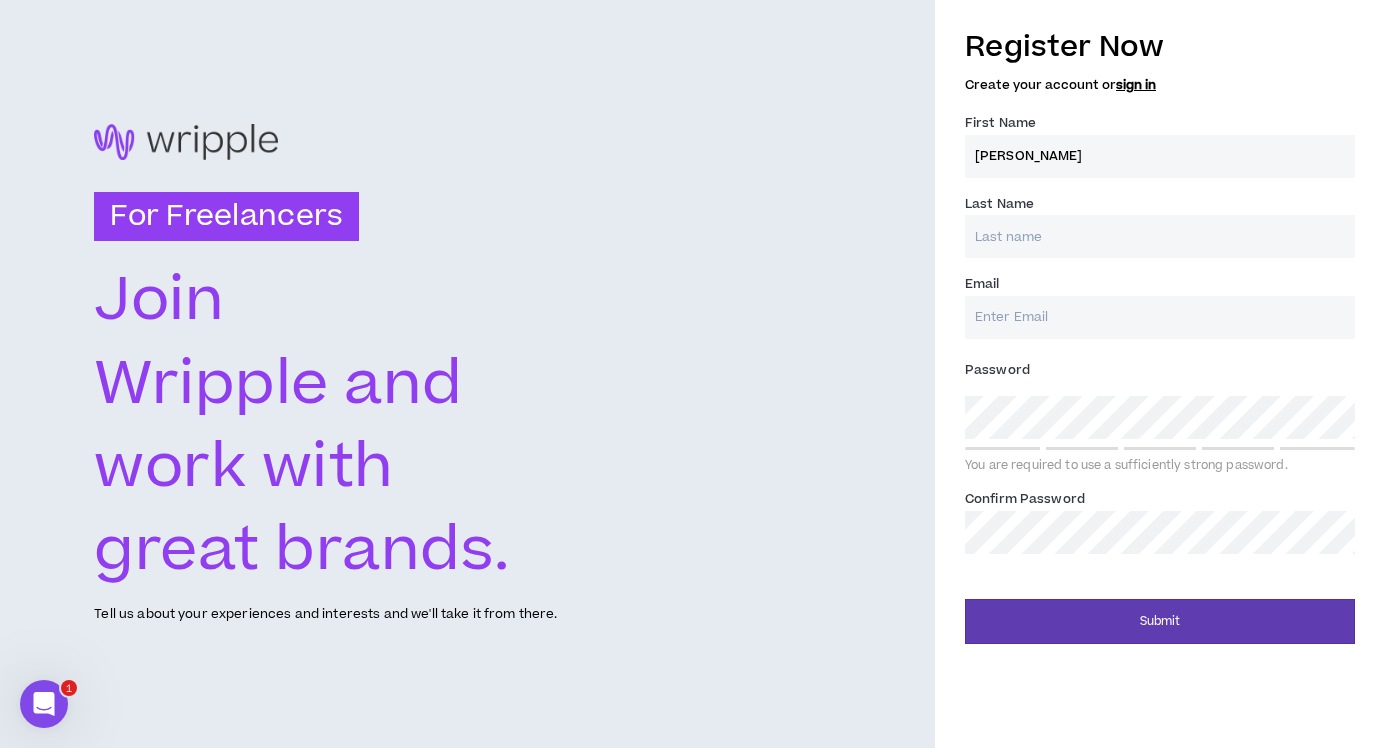 type on "[PERSON_NAME]" 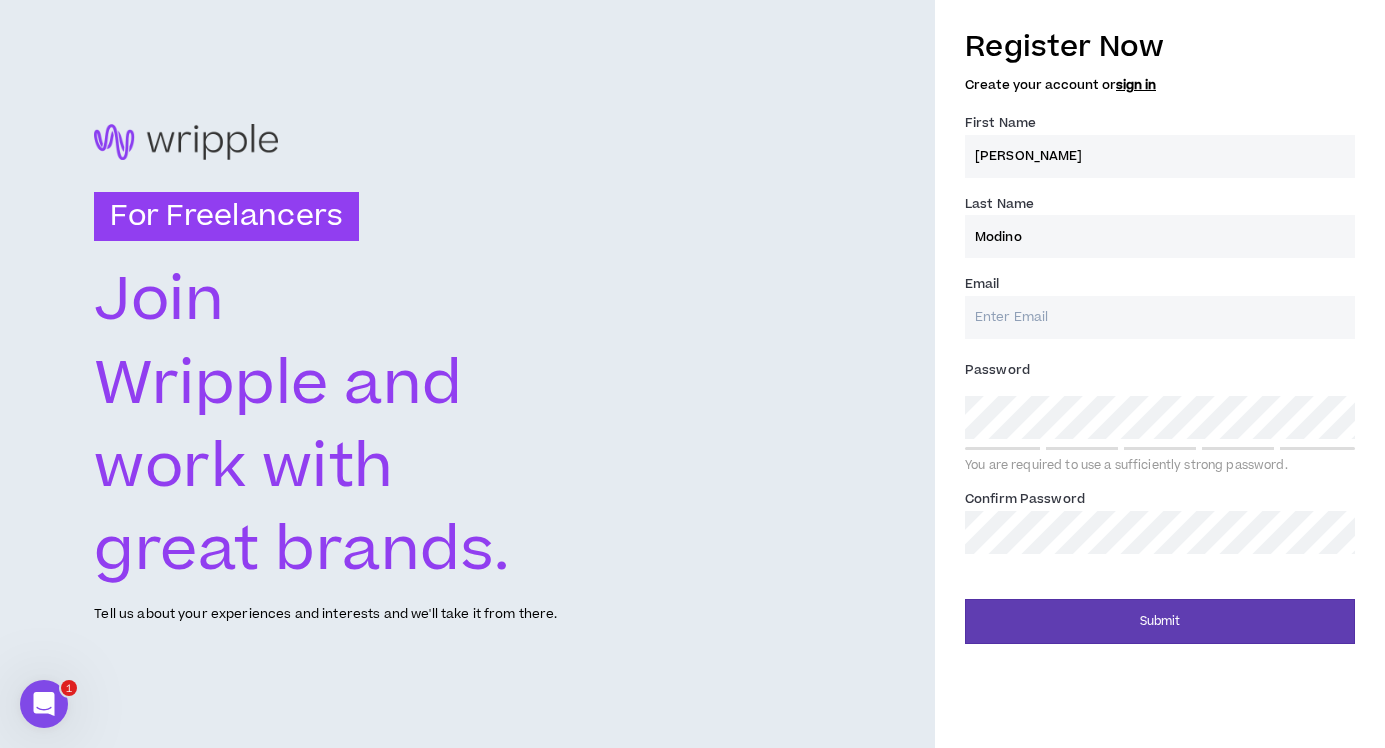 type on "Modino" 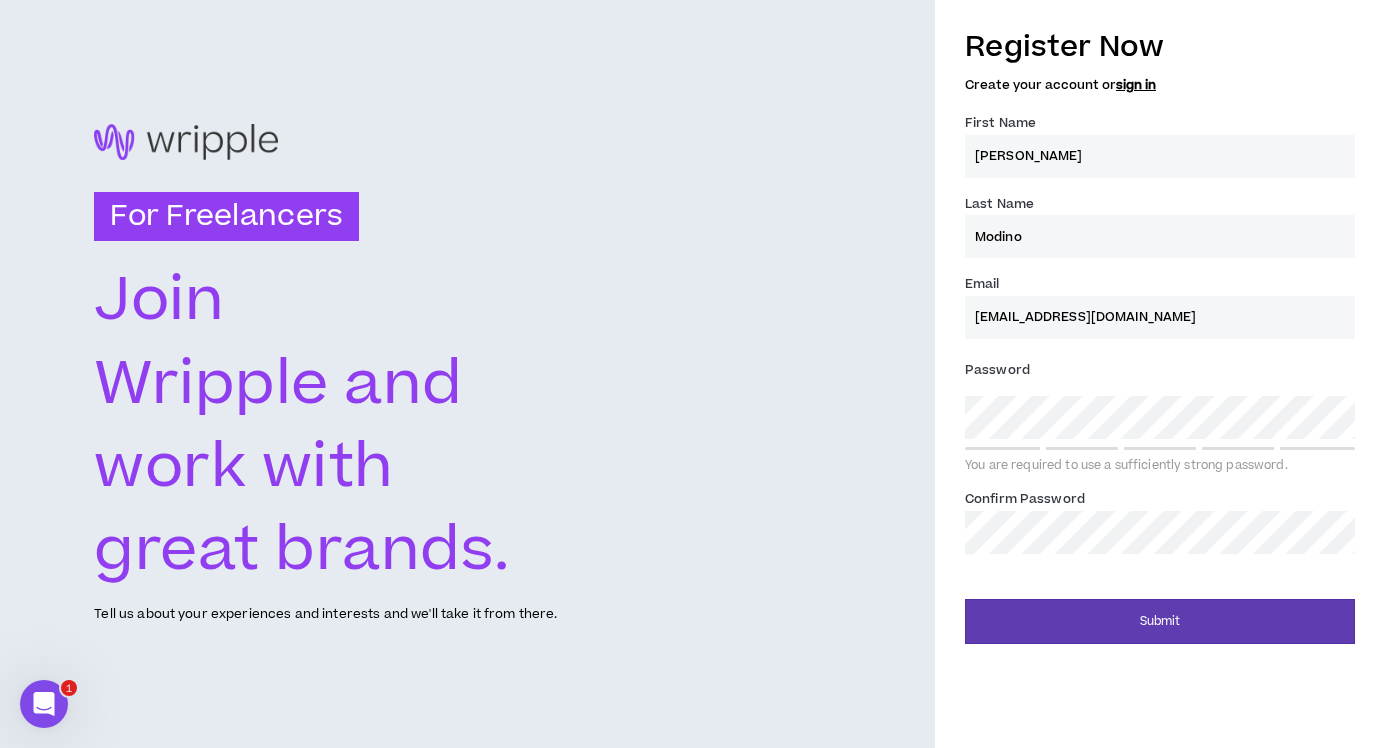type on "[EMAIL_ADDRESS][DOMAIN_NAME]" 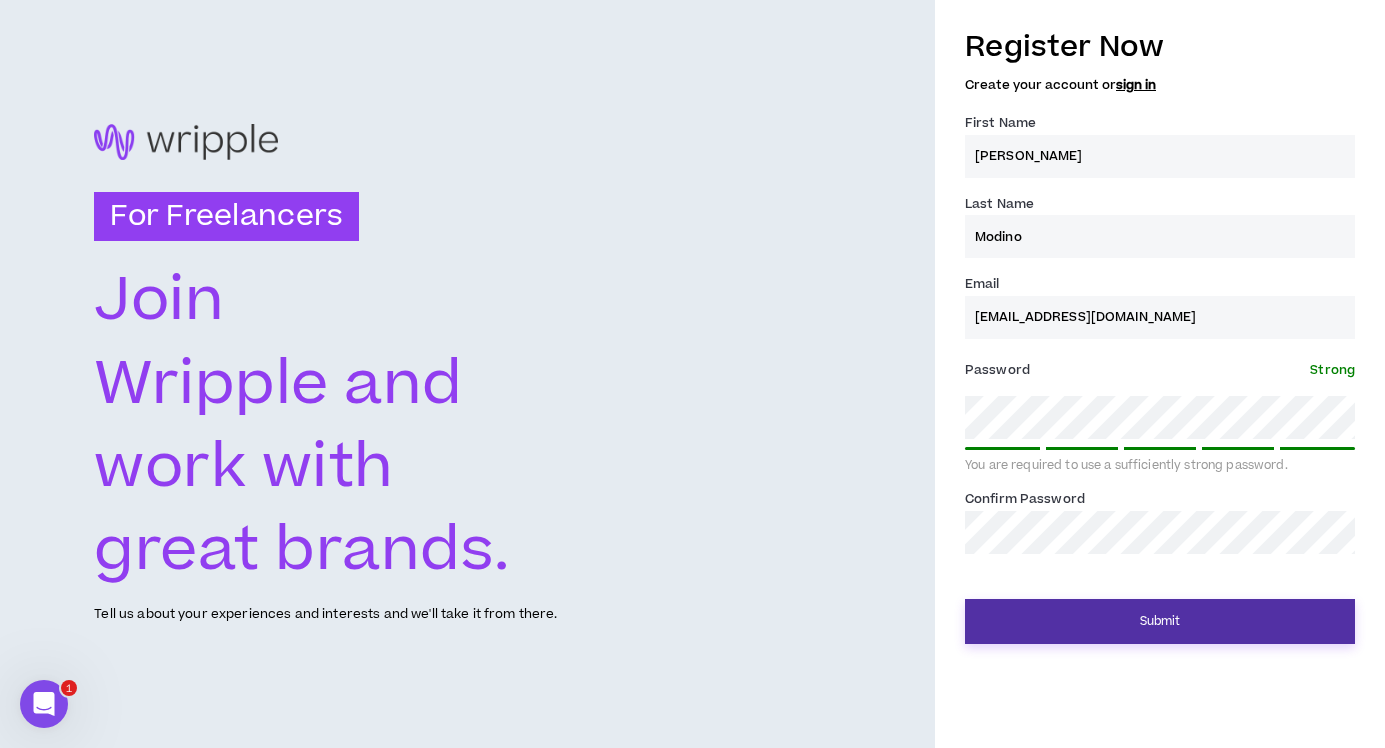 click on "Submit" at bounding box center (1160, 621) 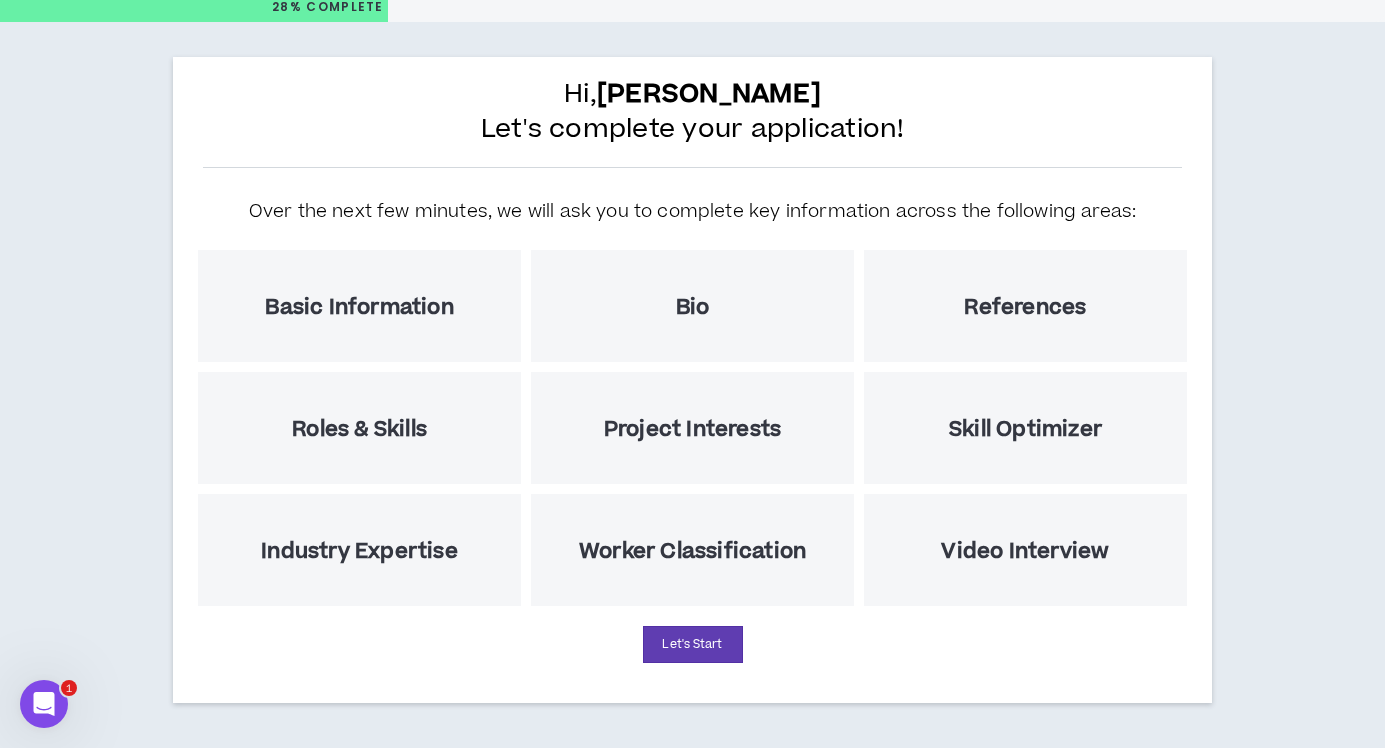 scroll, scrollTop: 68, scrollLeft: 0, axis: vertical 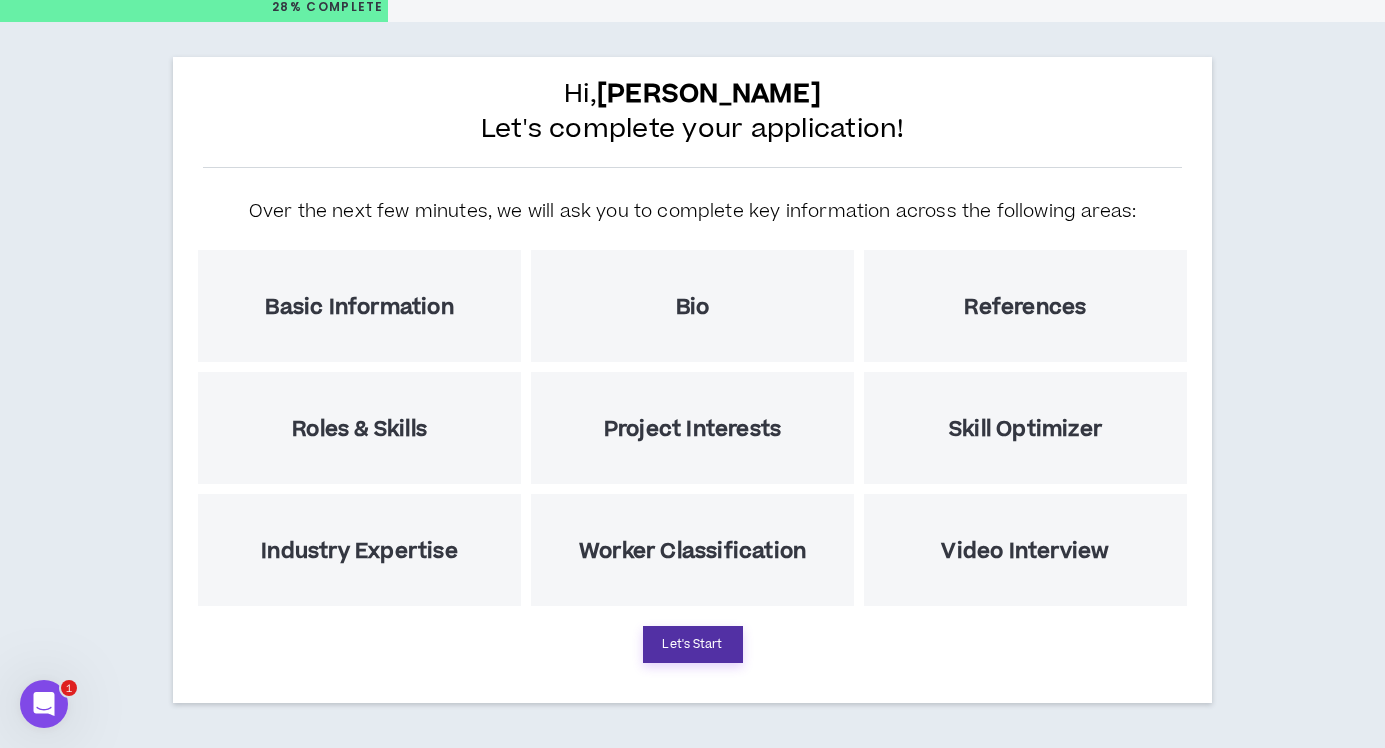 click on "Let's Start" at bounding box center (693, 644) 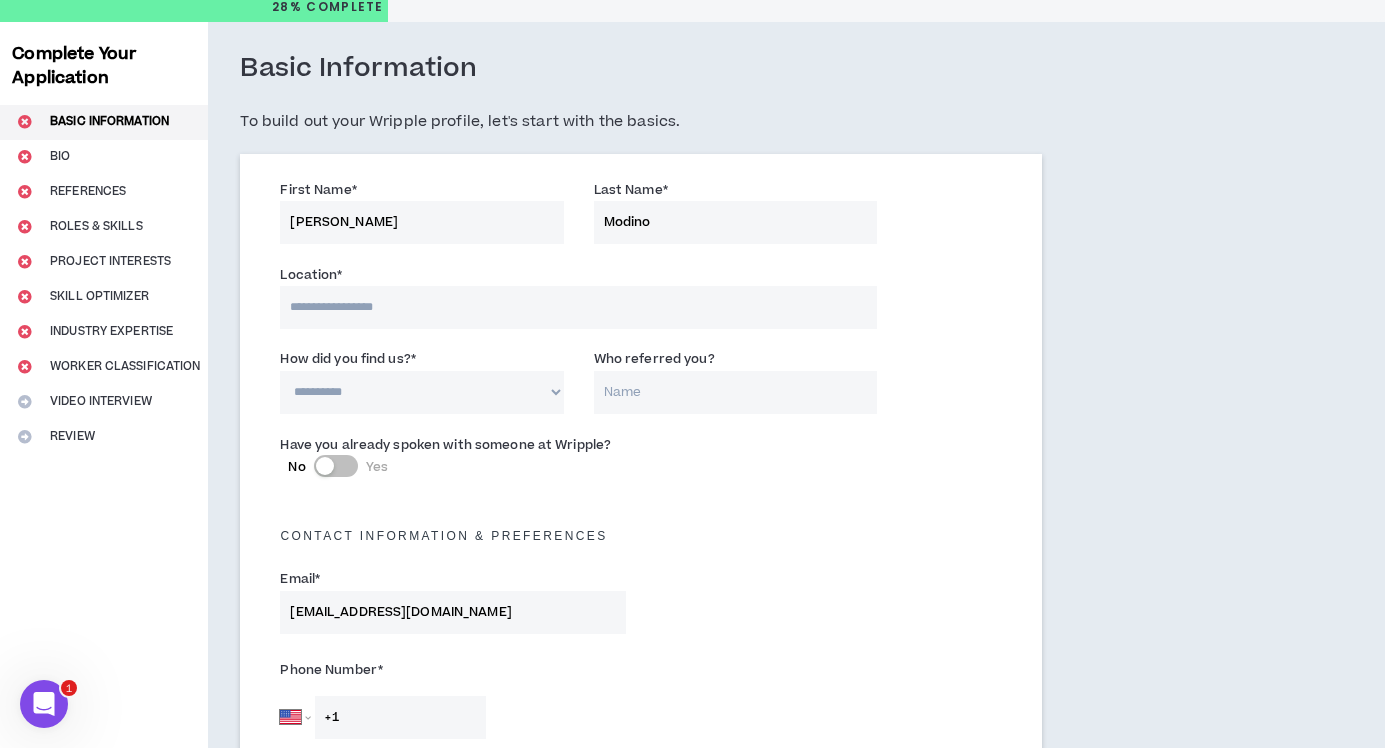 scroll, scrollTop: 0, scrollLeft: 0, axis: both 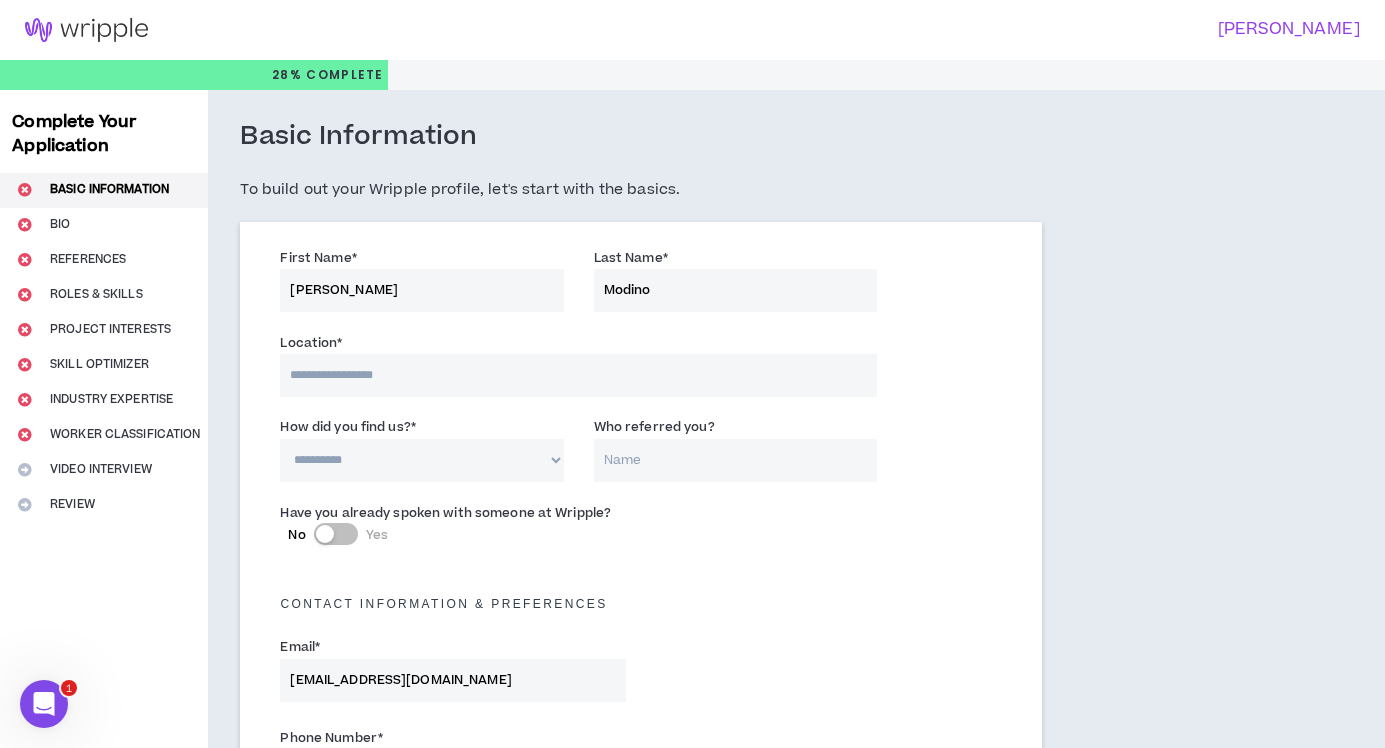click at bounding box center (578, 375) 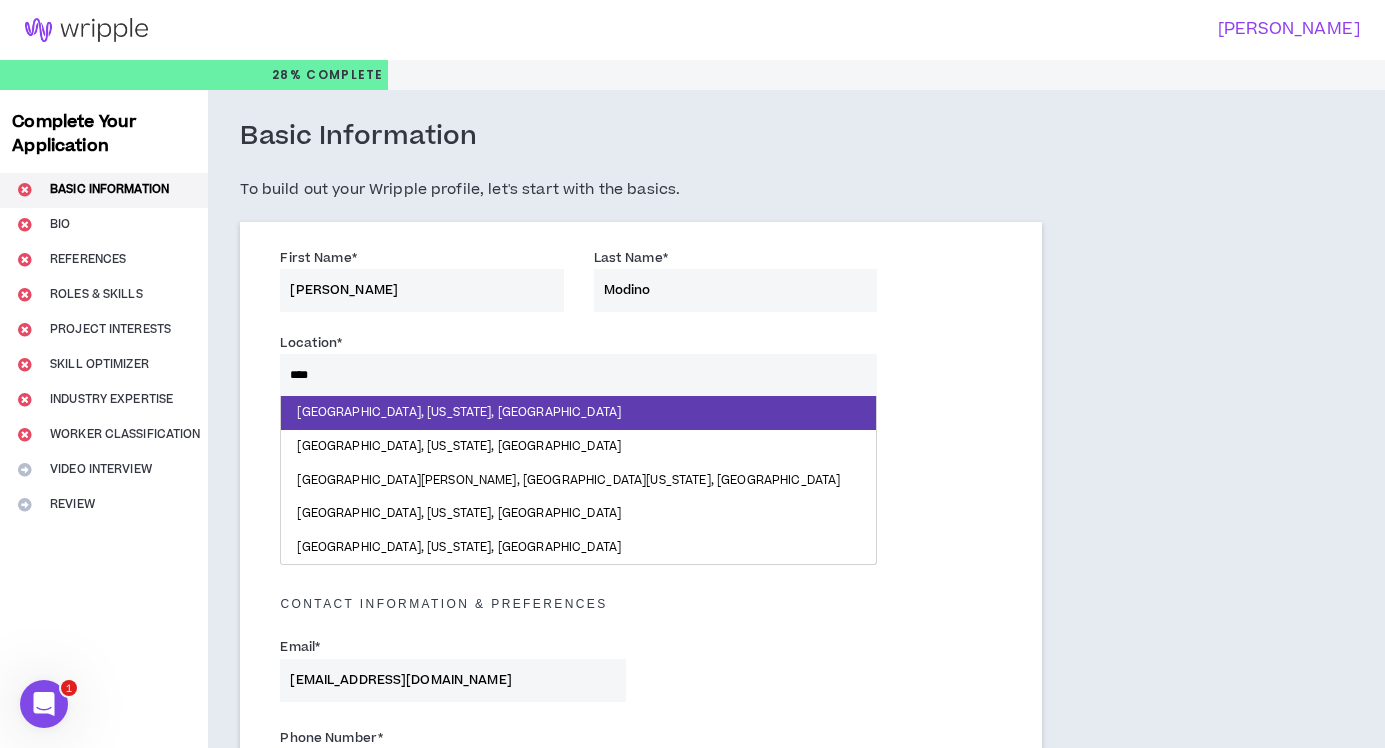 type on "*****" 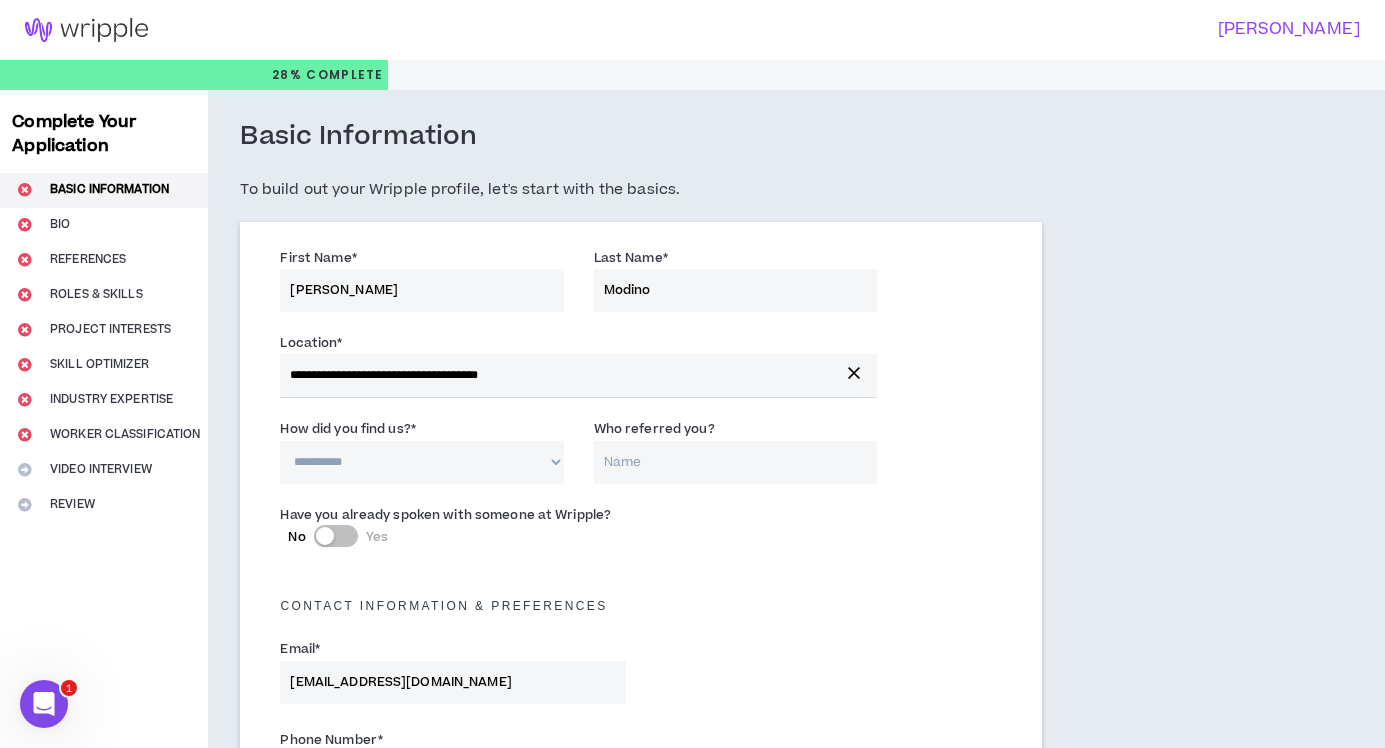 select on "*" 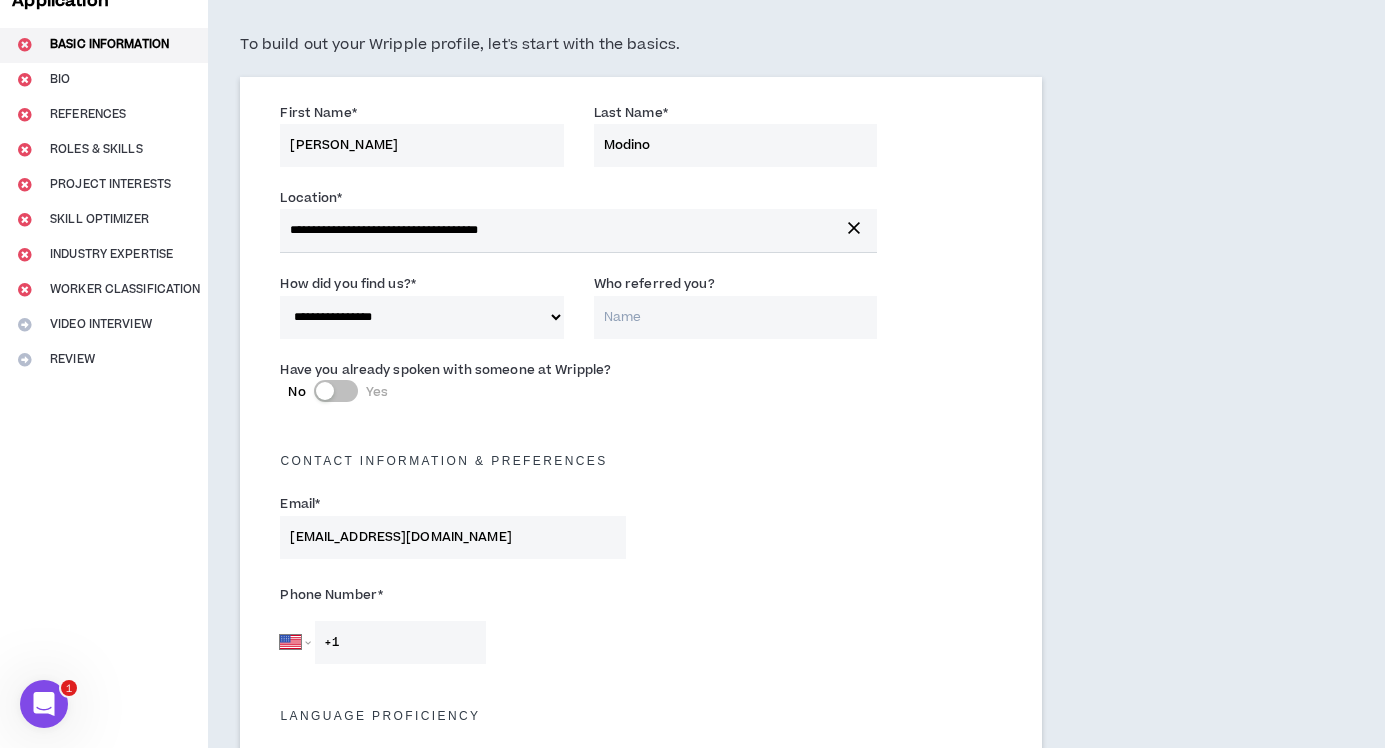 scroll, scrollTop: 166, scrollLeft: 0, axis: vertical 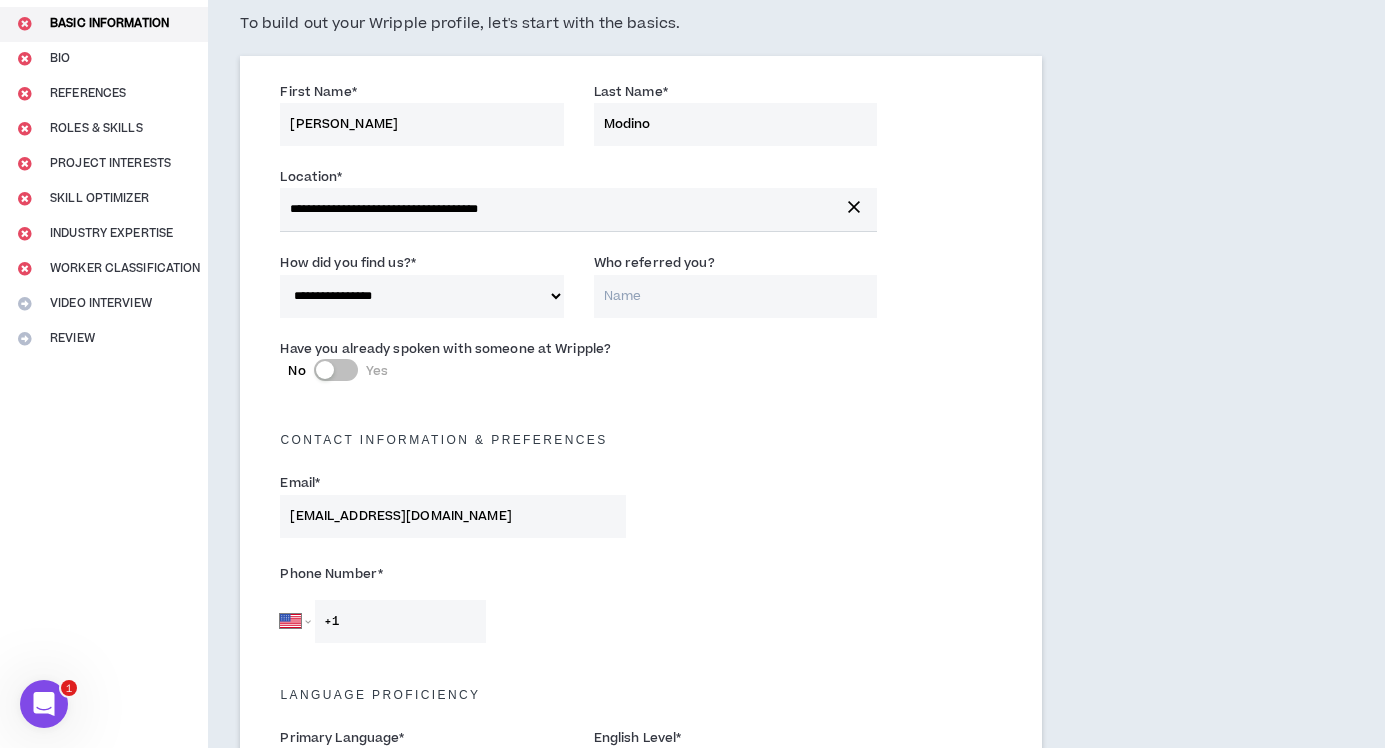 click at bounding box center [325, 370] 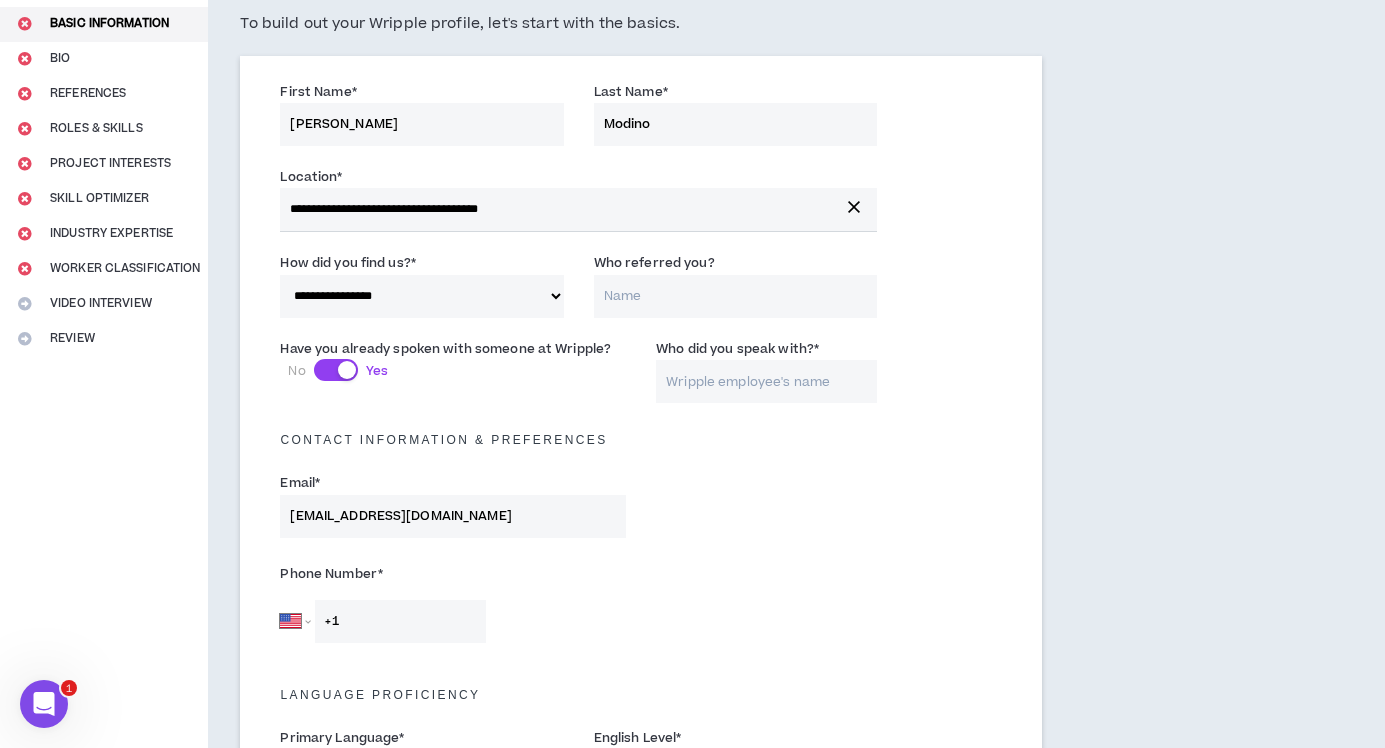click at bounding box center [347, 370] 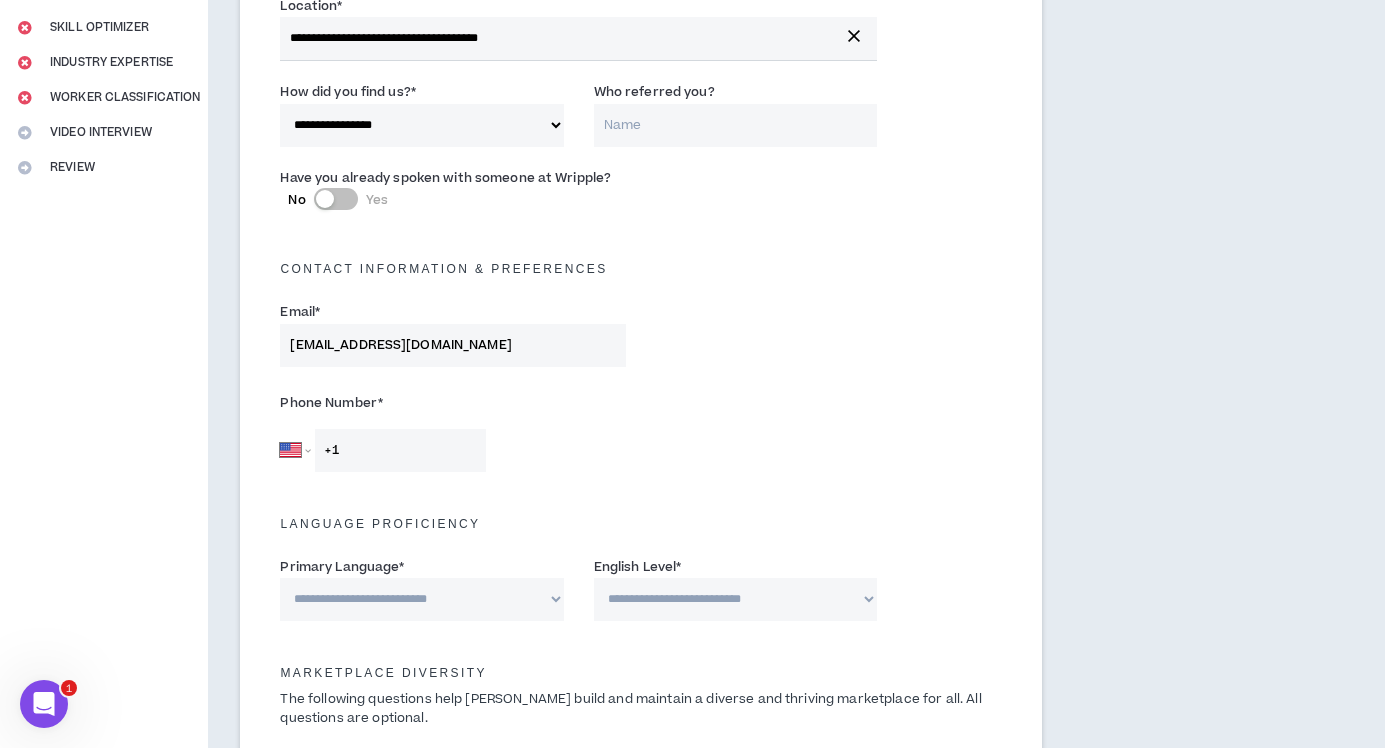scroll, scrollTop: 353, scrollLeft: 0, axis: vertical 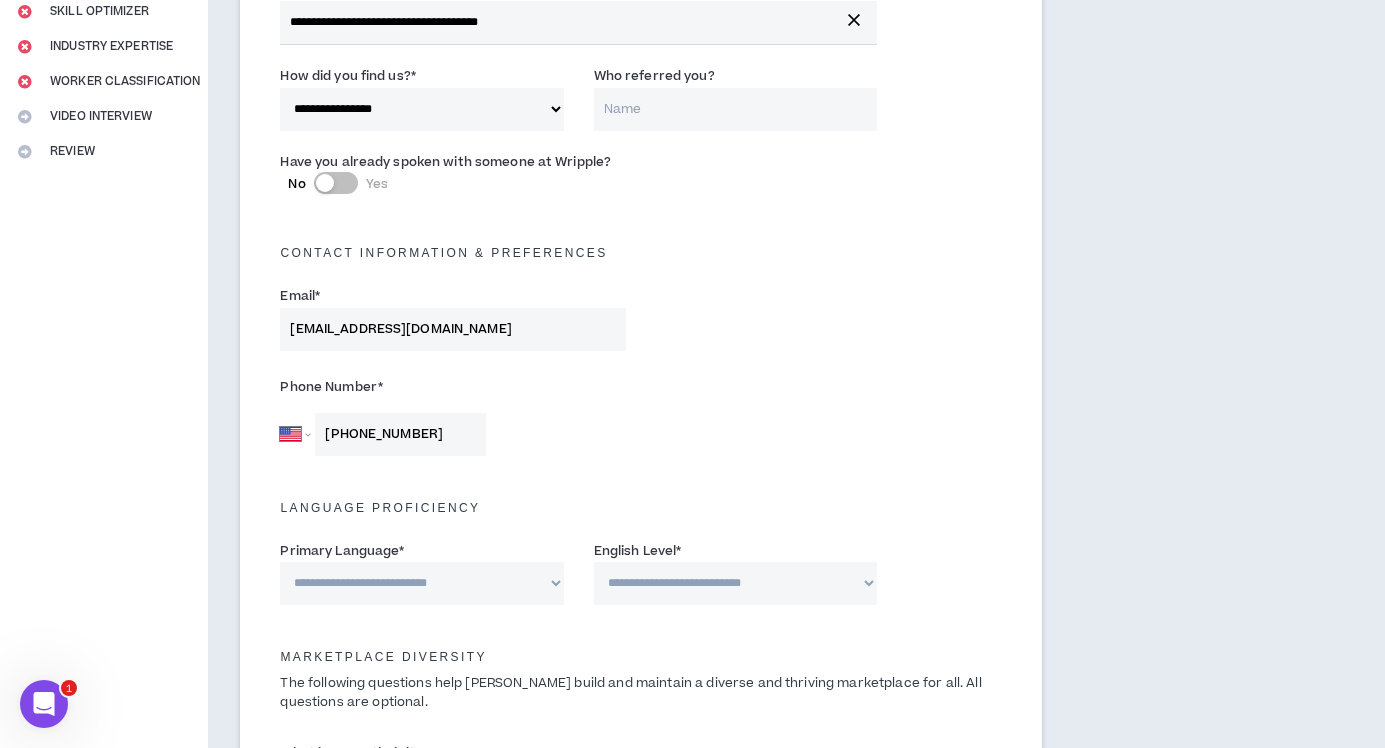 type on "[PHONE_NUMBER]" 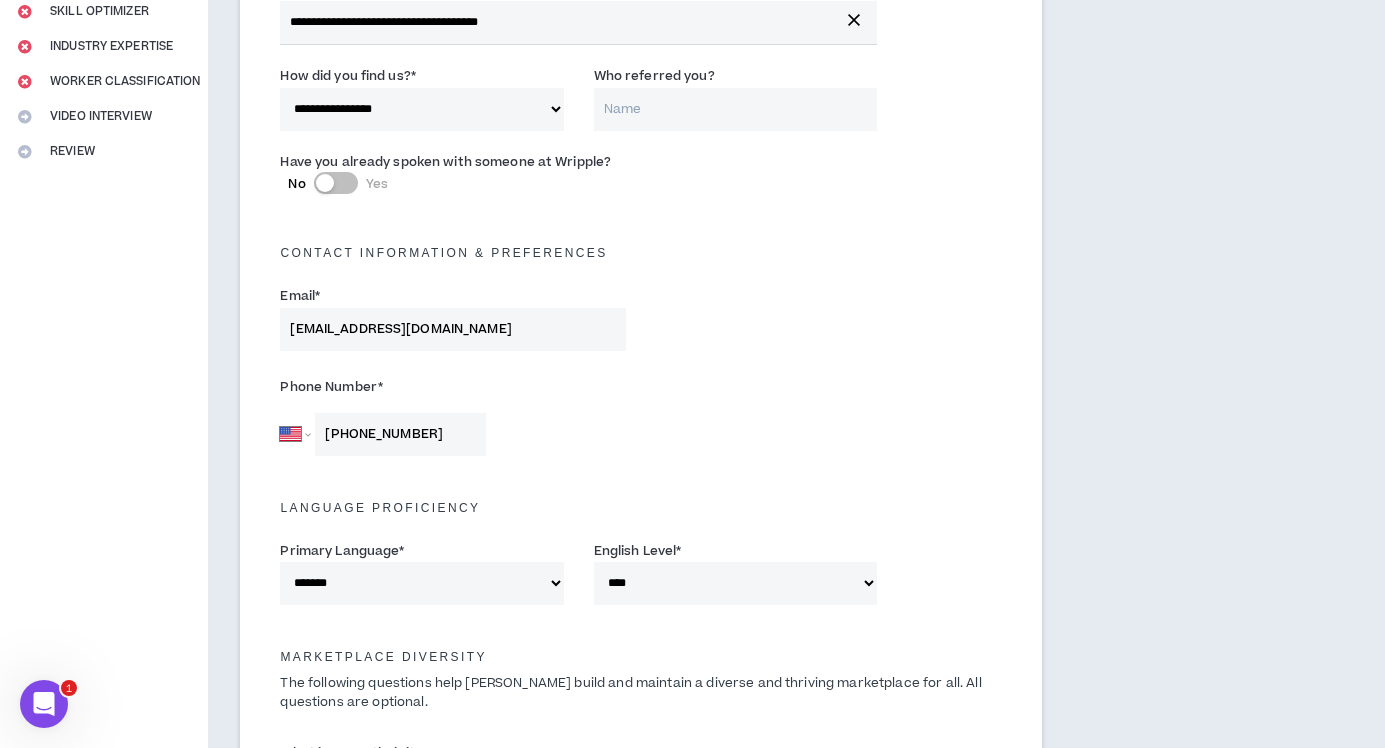 select on "*" 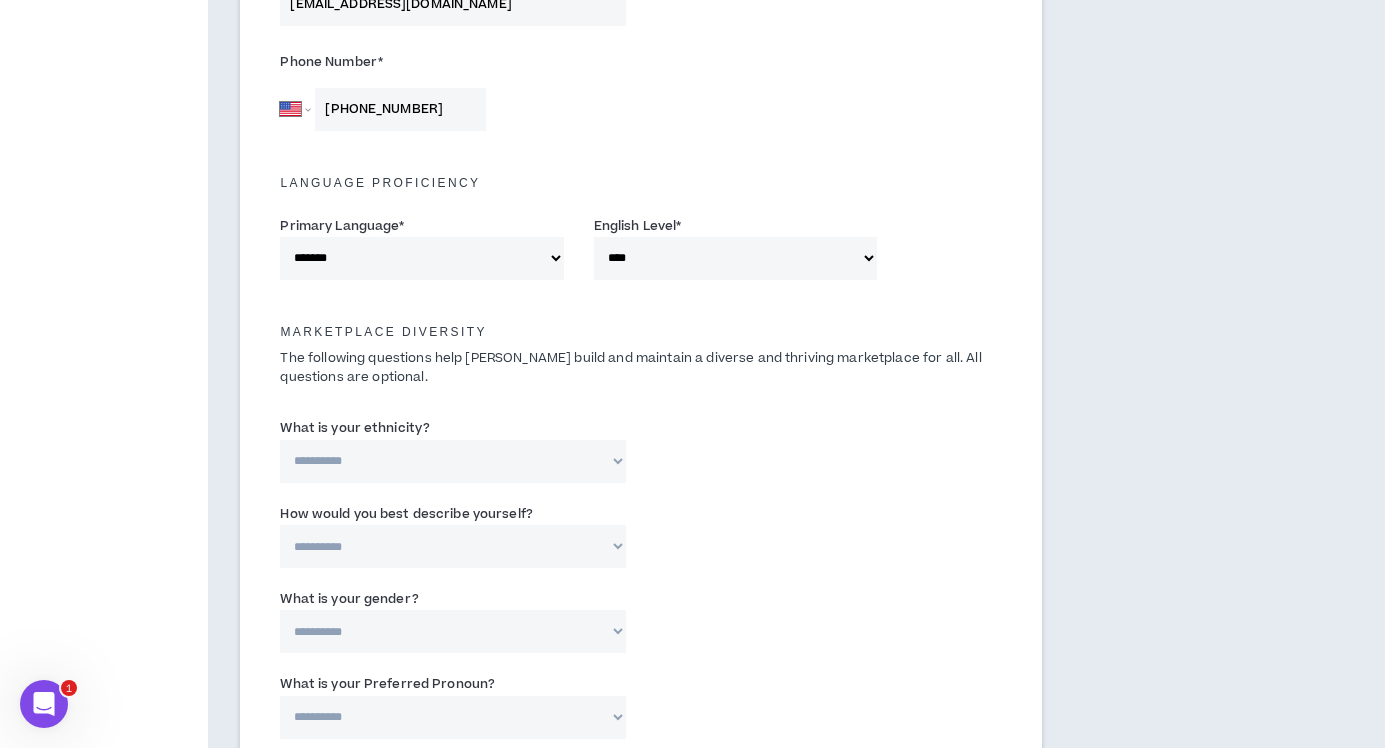 scroll, scrollTop: 686, scrollLeft: 0, axis: vertical 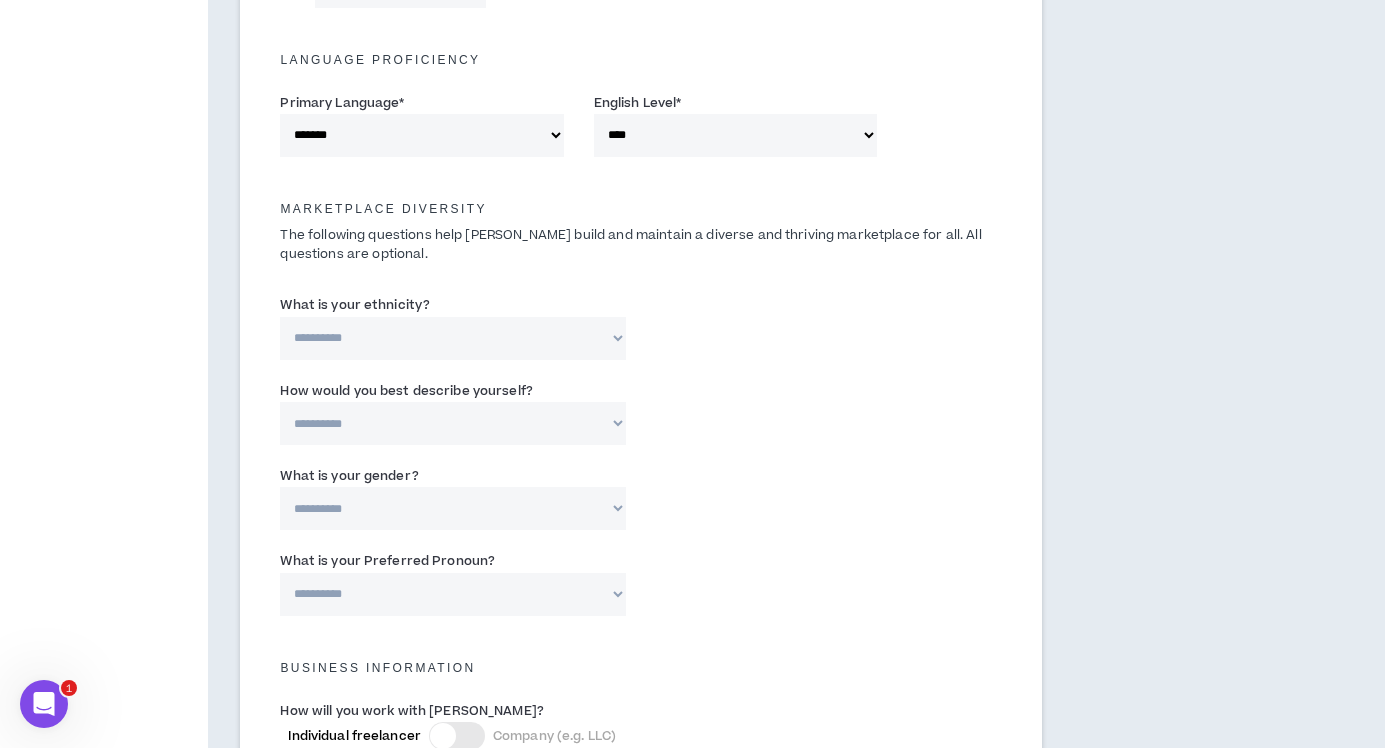 select on "**********" 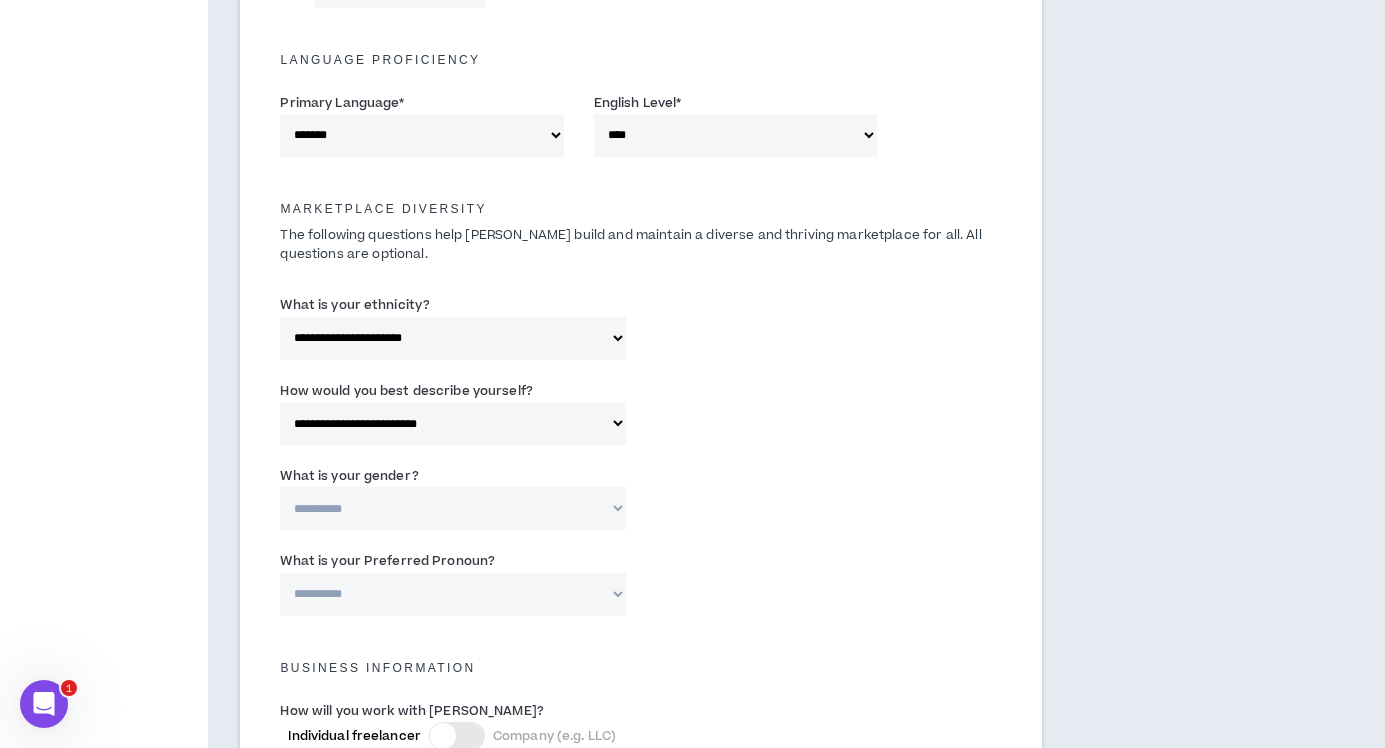 select on "*****" 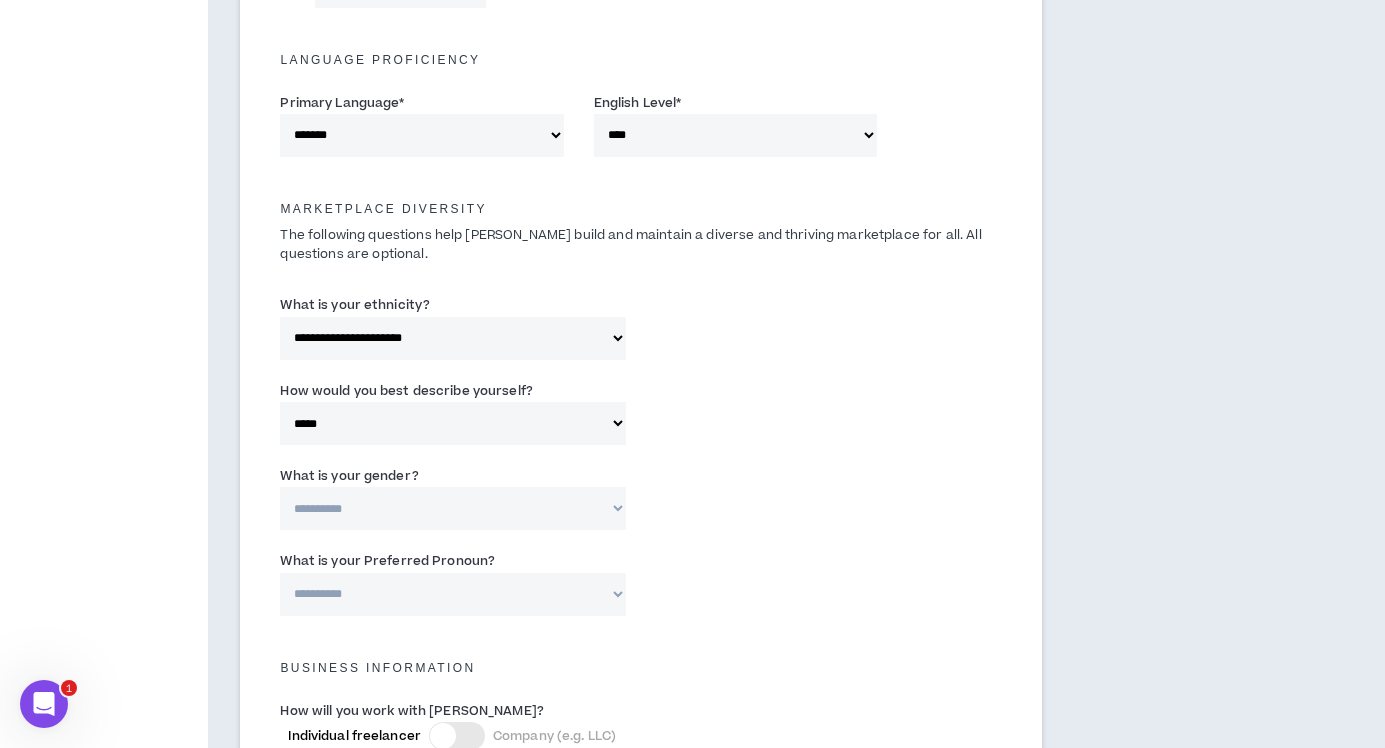 select on "*****" 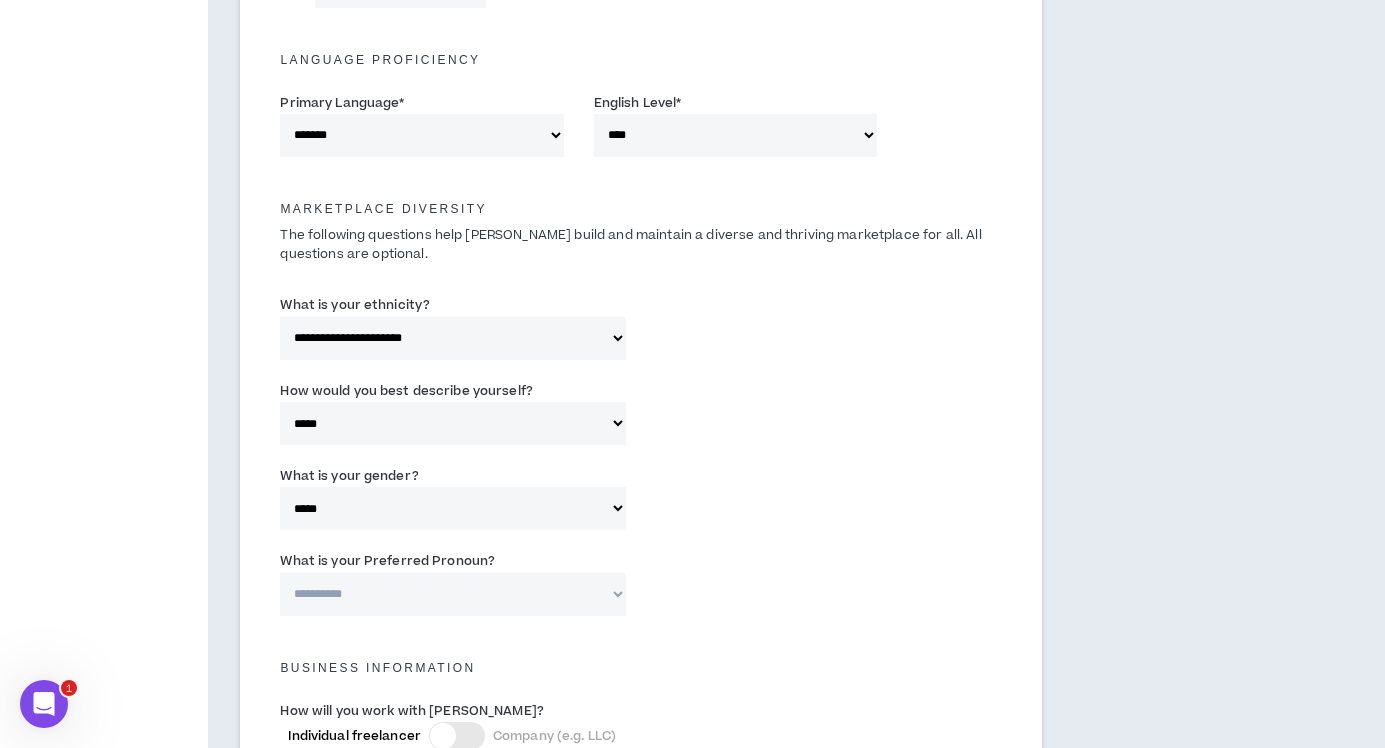 select on "**********" 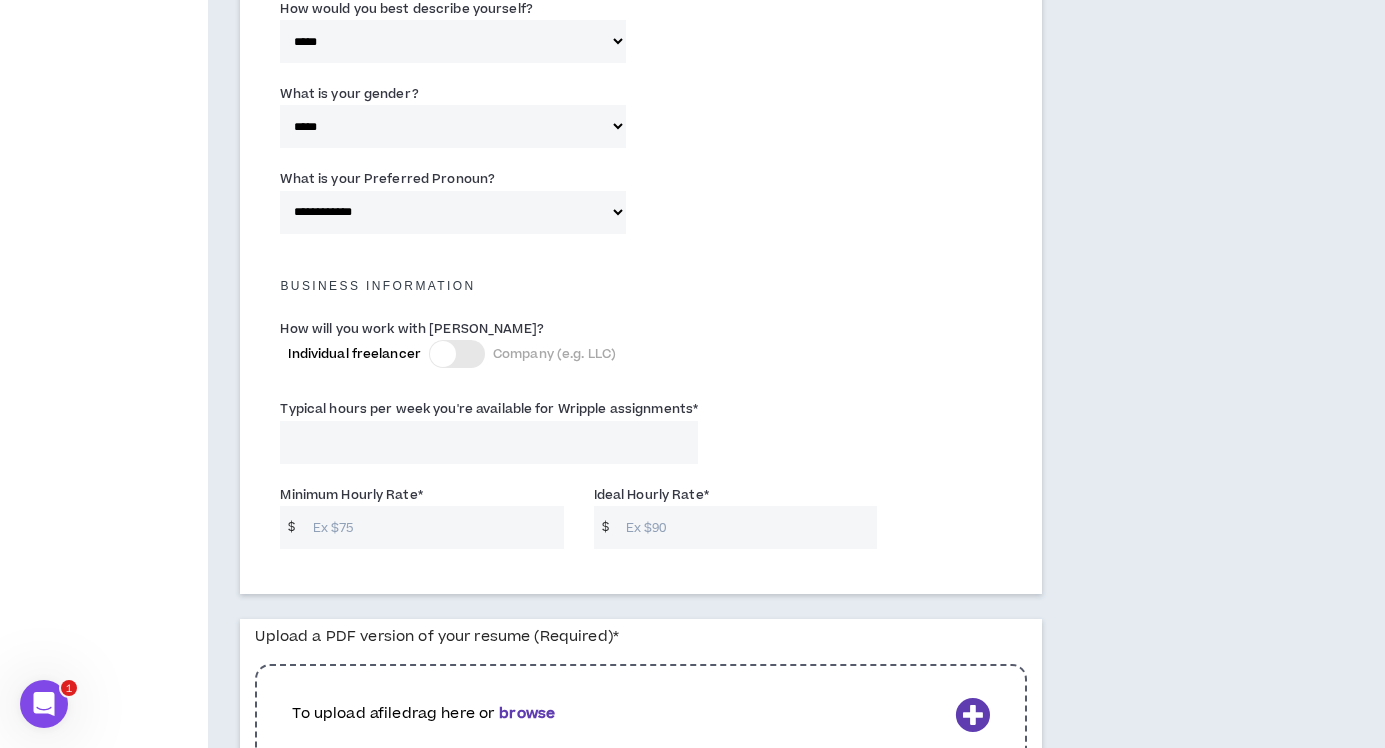 scroll, scrollTop: 1183, scrollLeft: 0, axis: vertical 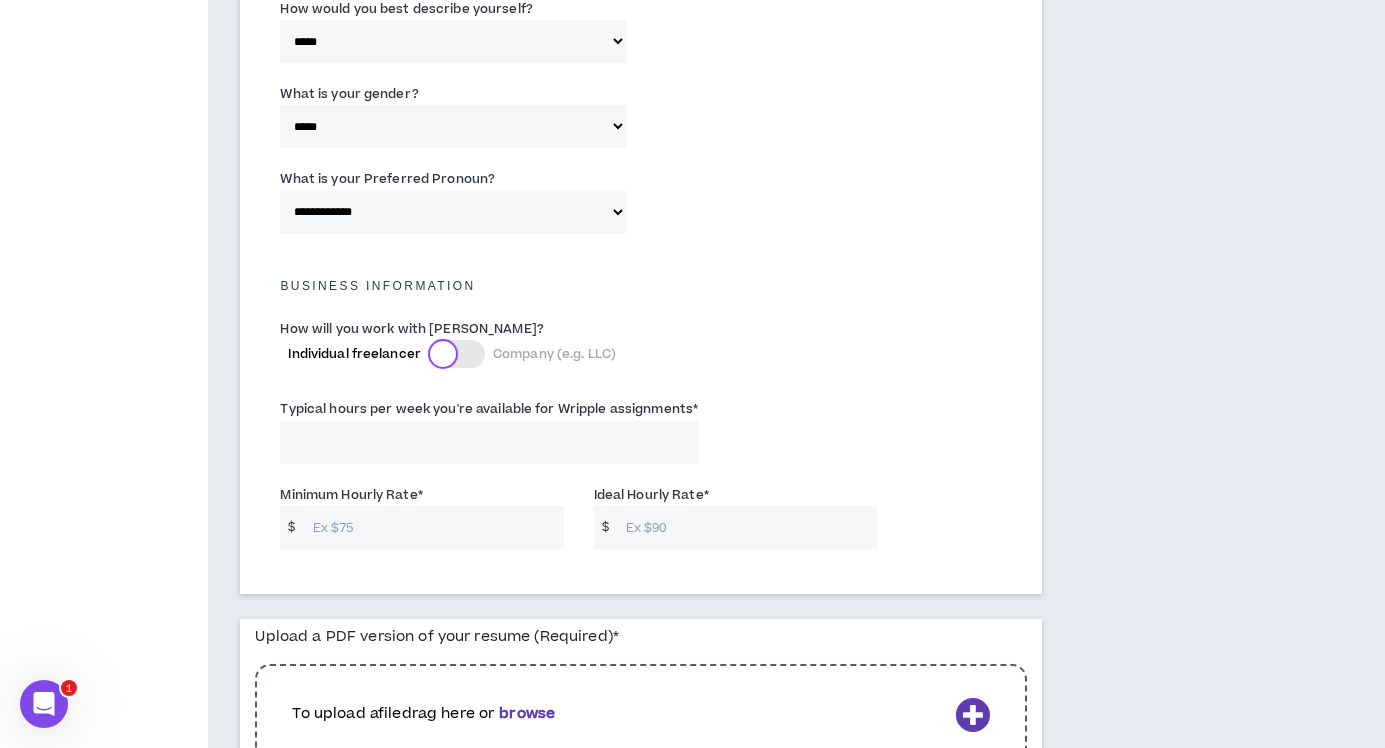 click at bounding box center (443, 354) 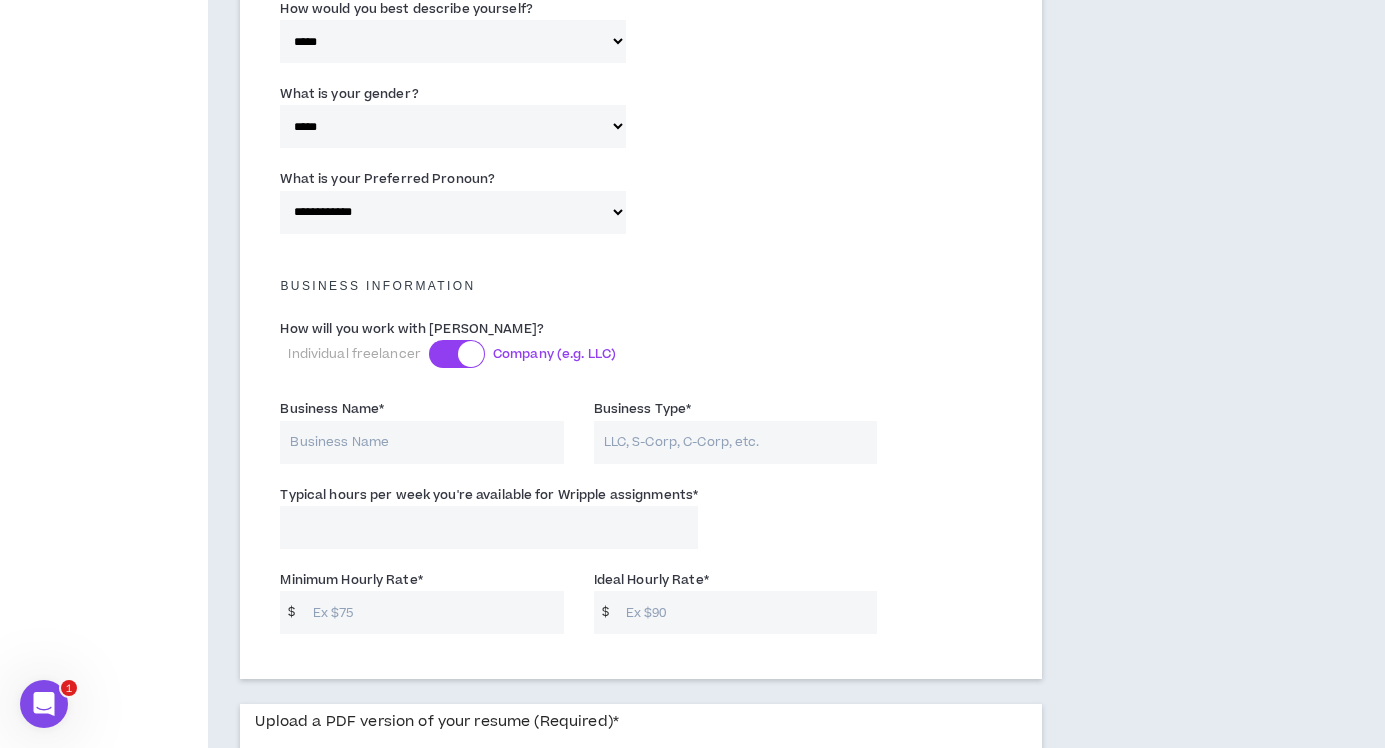 click at bounding box center (471, 354) 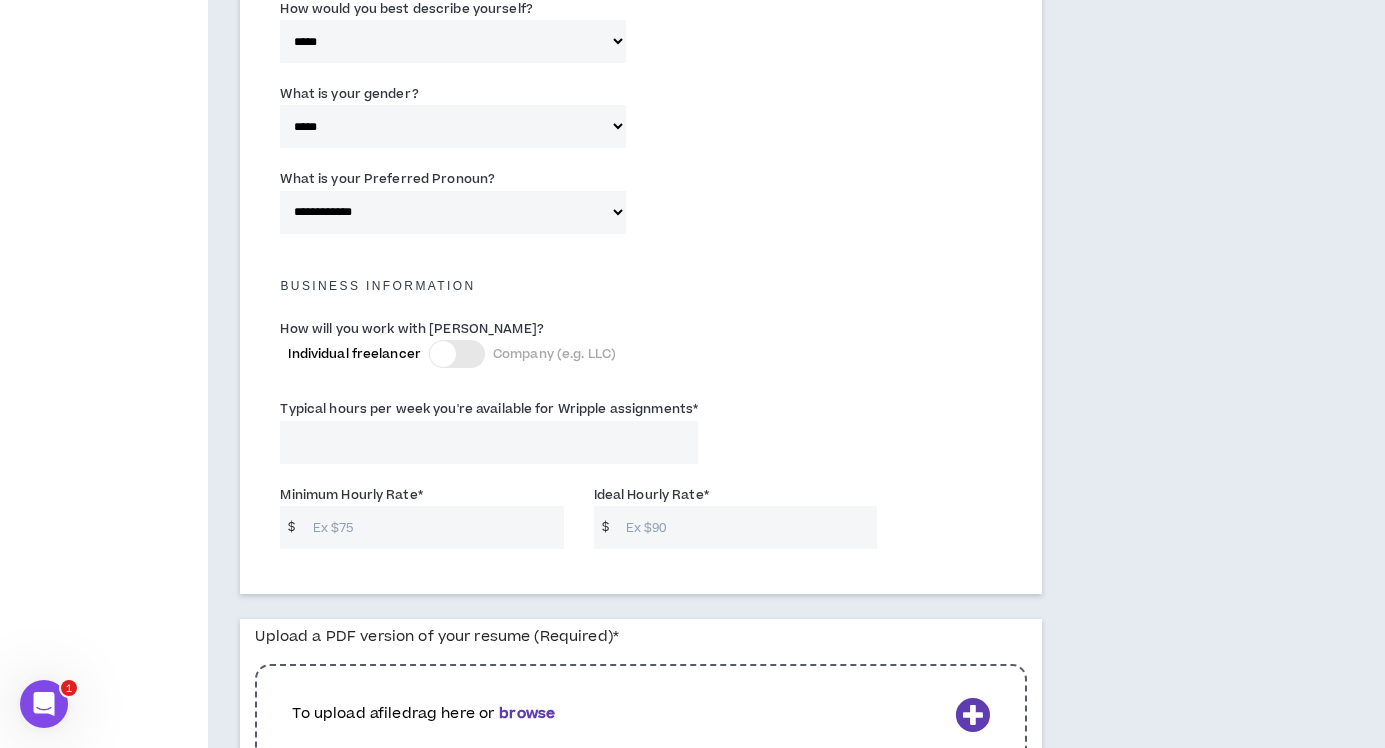 click on "Typical hours per week you're available for Wripple assignments  *" at bounding box center (489, 442) 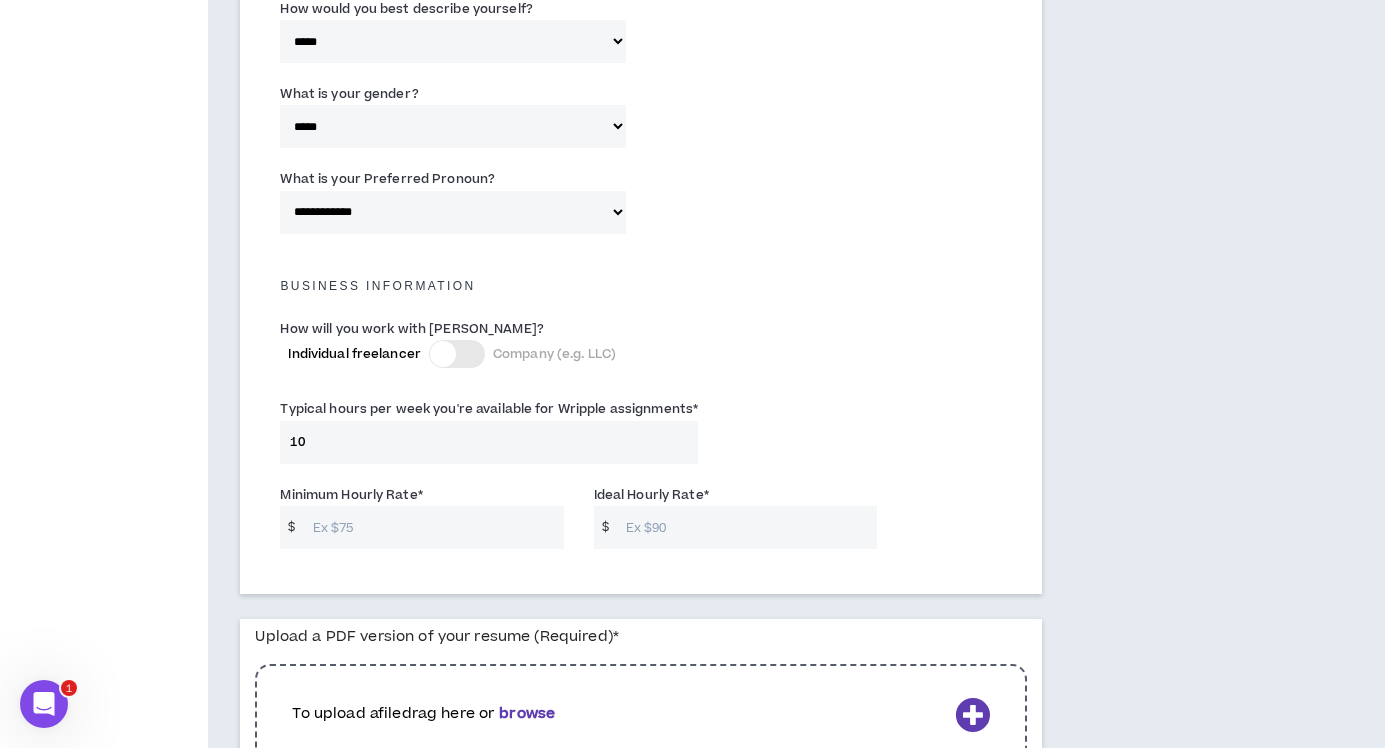 type on "10" 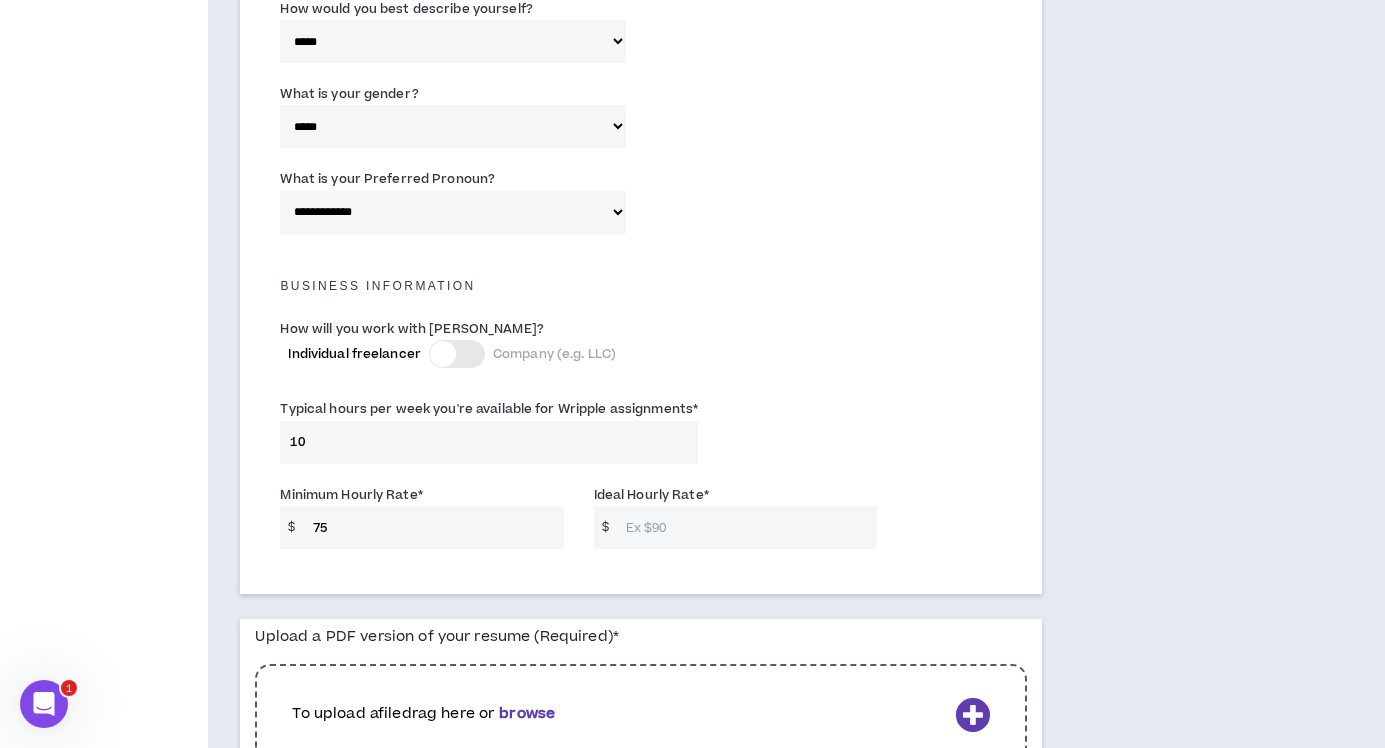 type on "7" 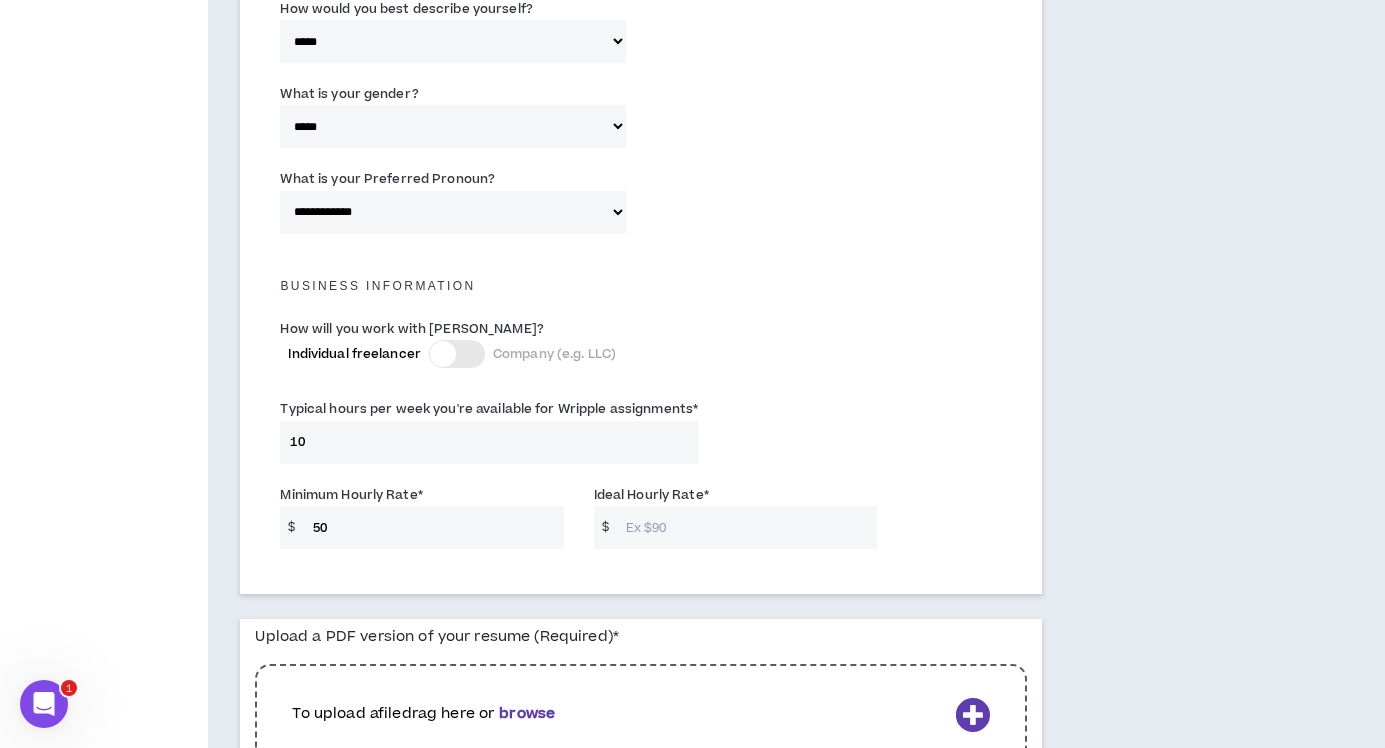 type on "50" 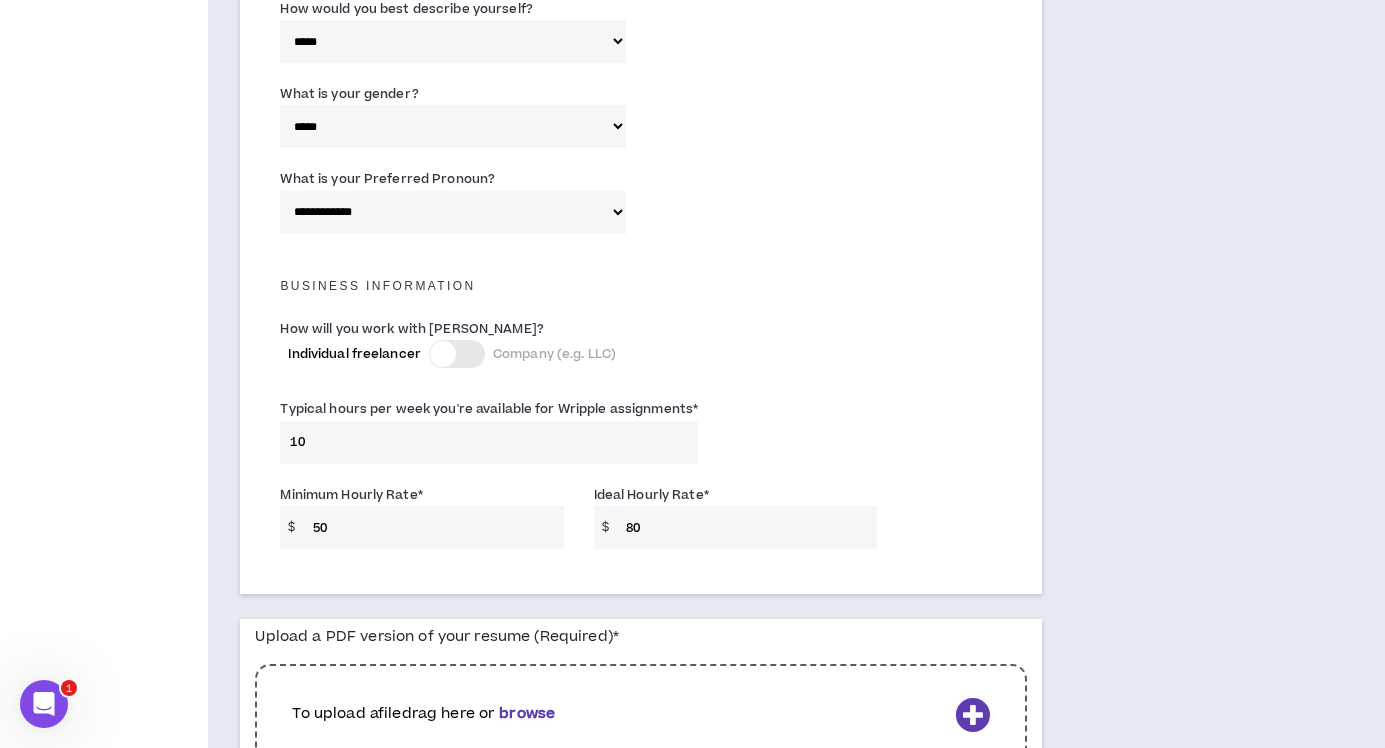 type on "80" 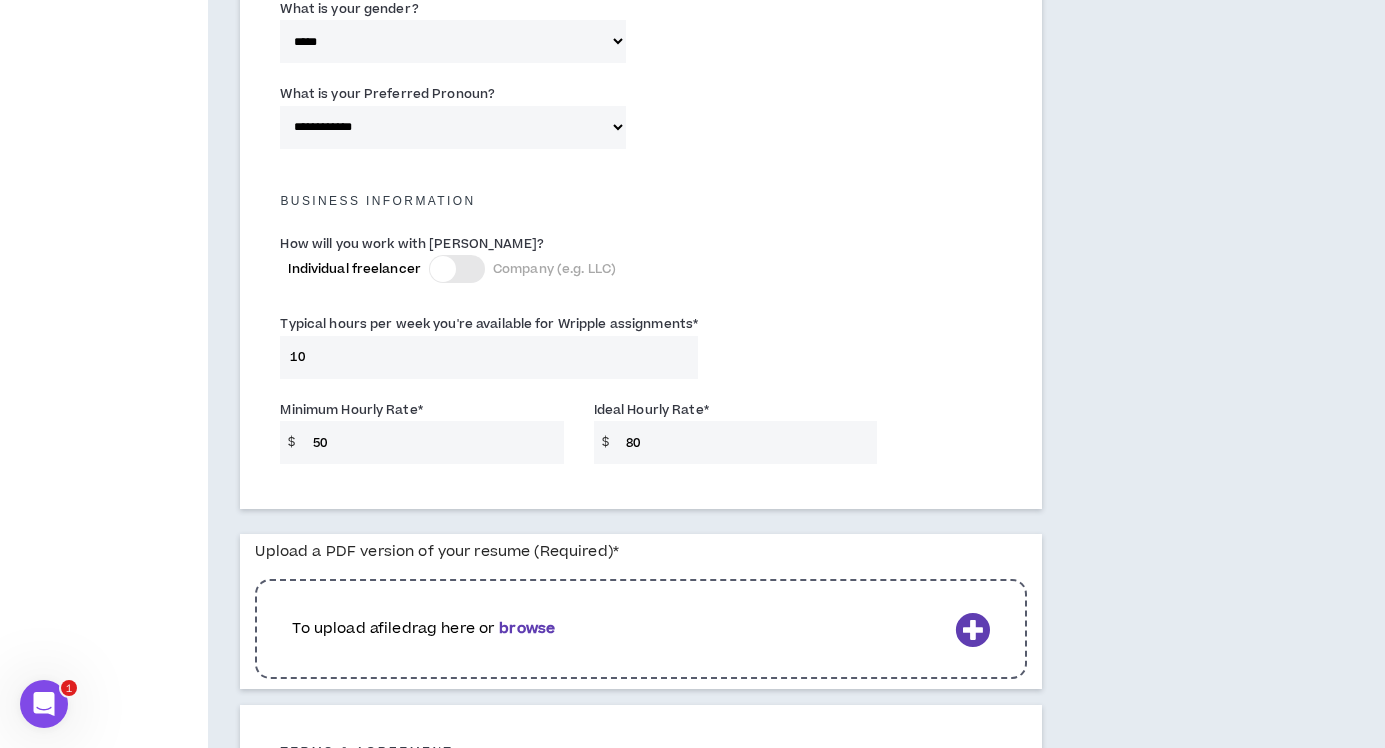 scroll, scrollTop: 1450, scrollLeft: 0, axis: vertical 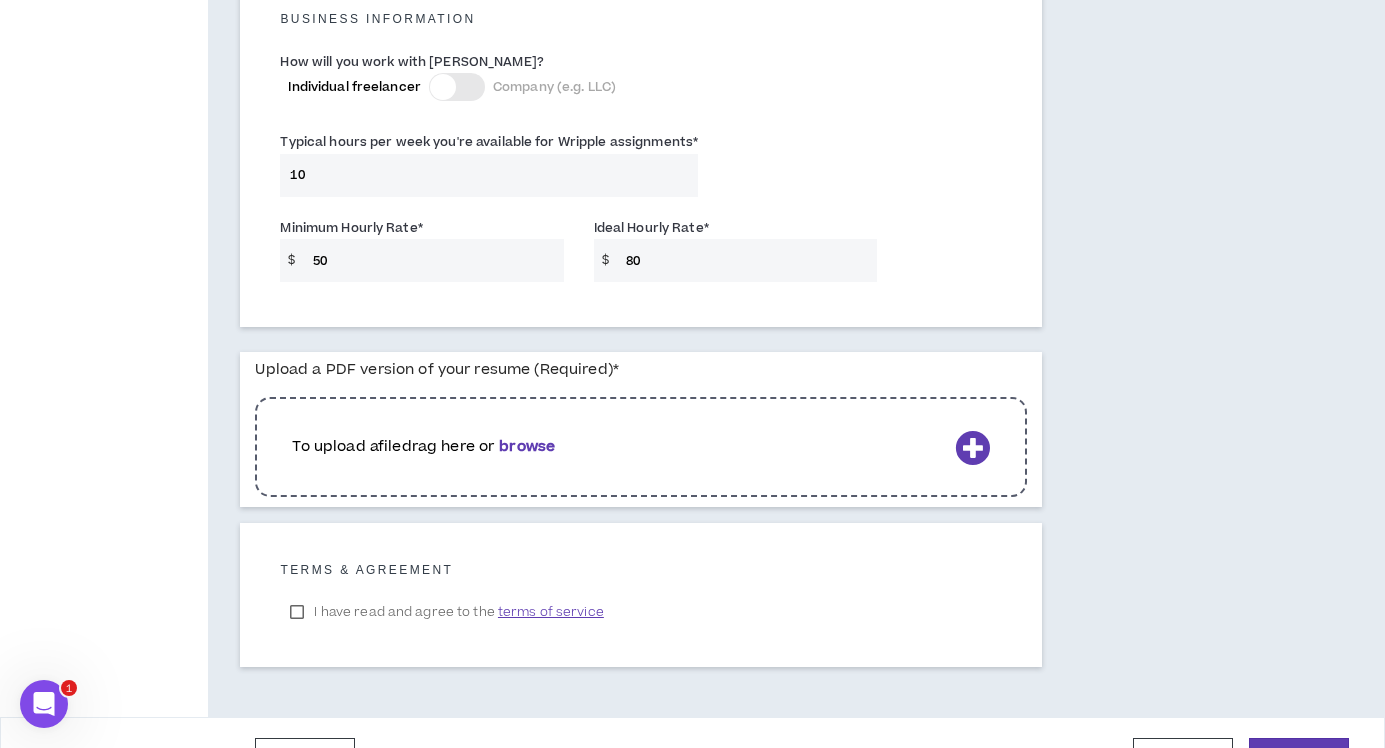 click on "browse" at bounding box center [527, 446] 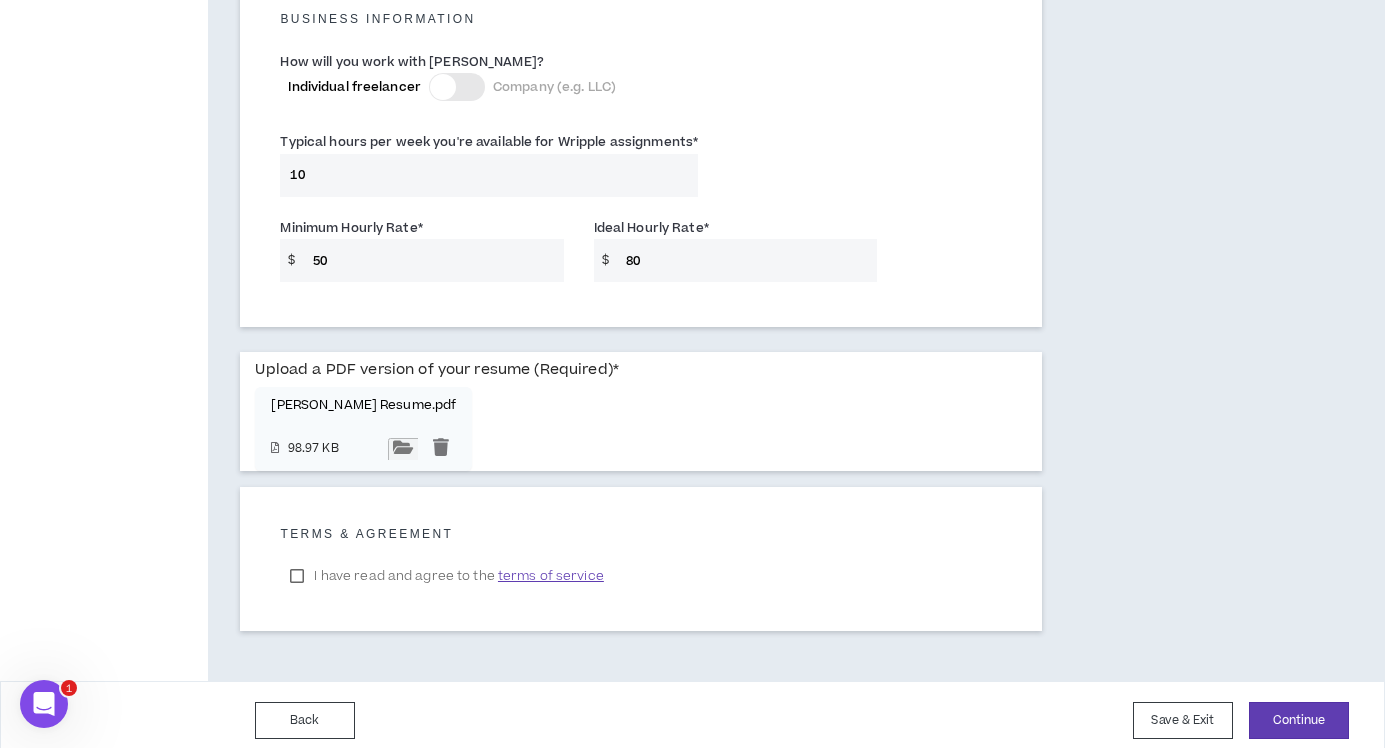 click at bounding box center [403, 449] 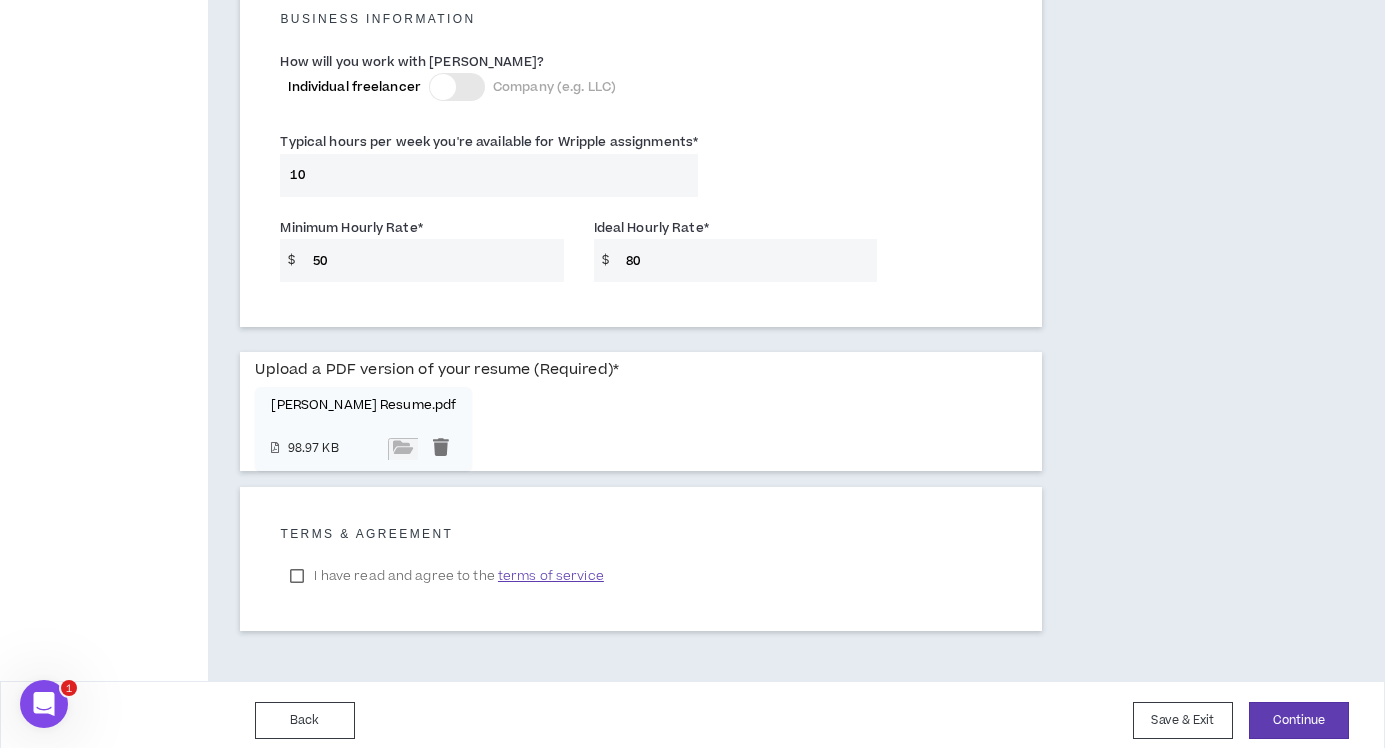click on "I have read and agree to the    terms of service" at bounding box center (446, 576) 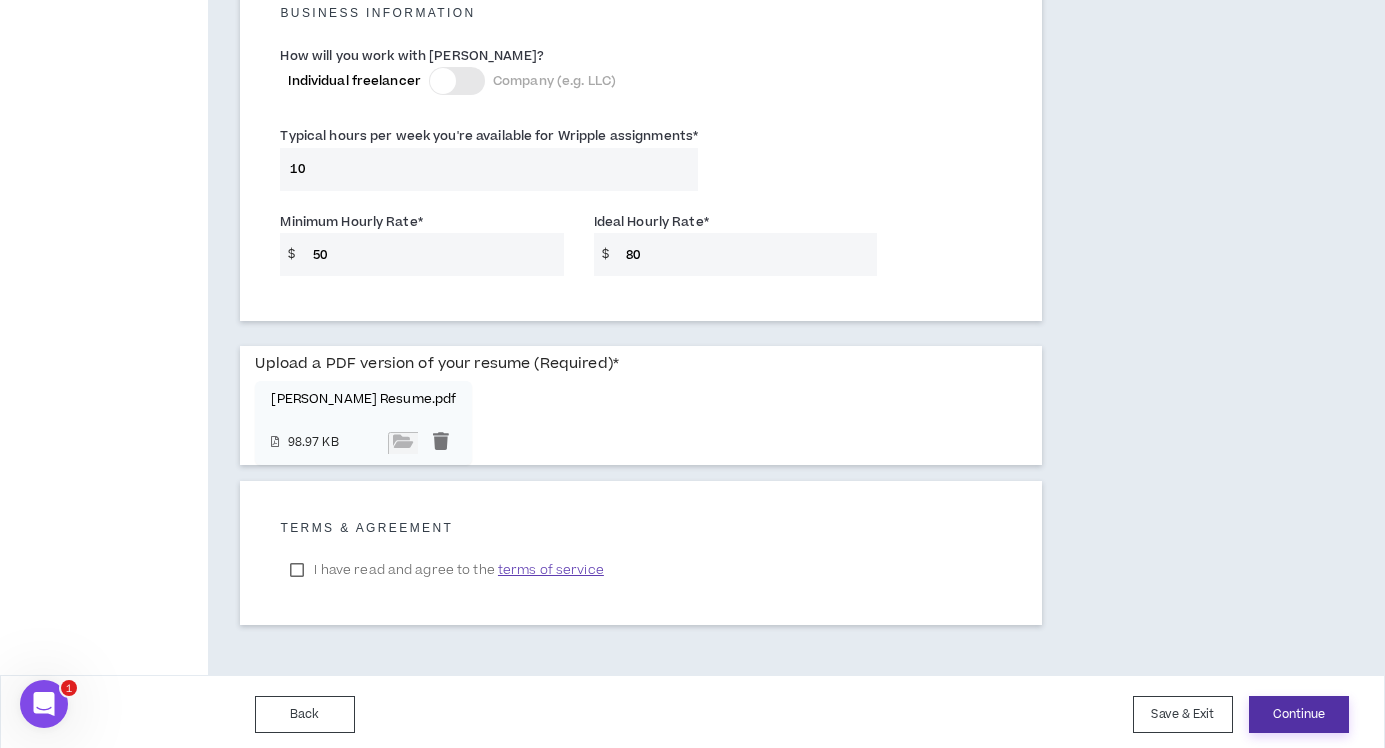 scroll, scrollTop: 1455, scrollLeft: 0, axis: vertical 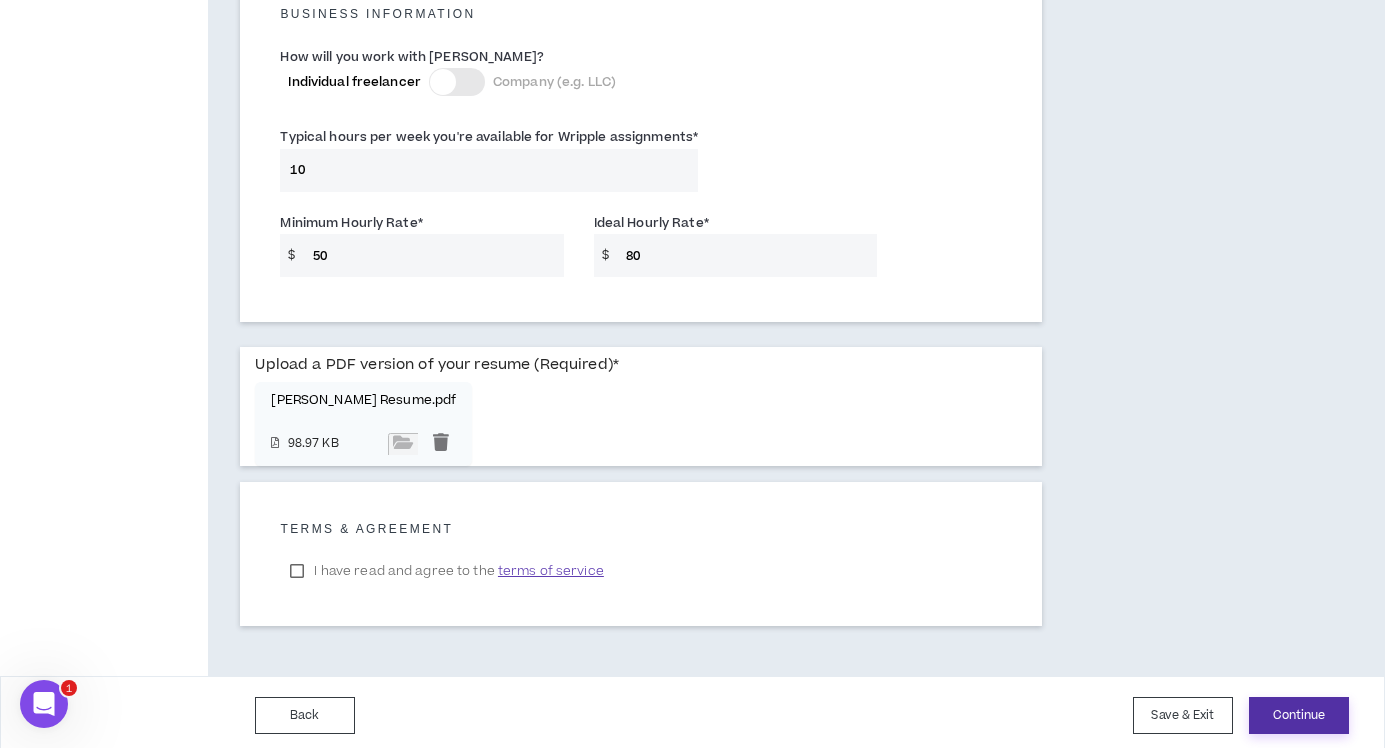 click on "Continue" at bounding box center (1299, 715) 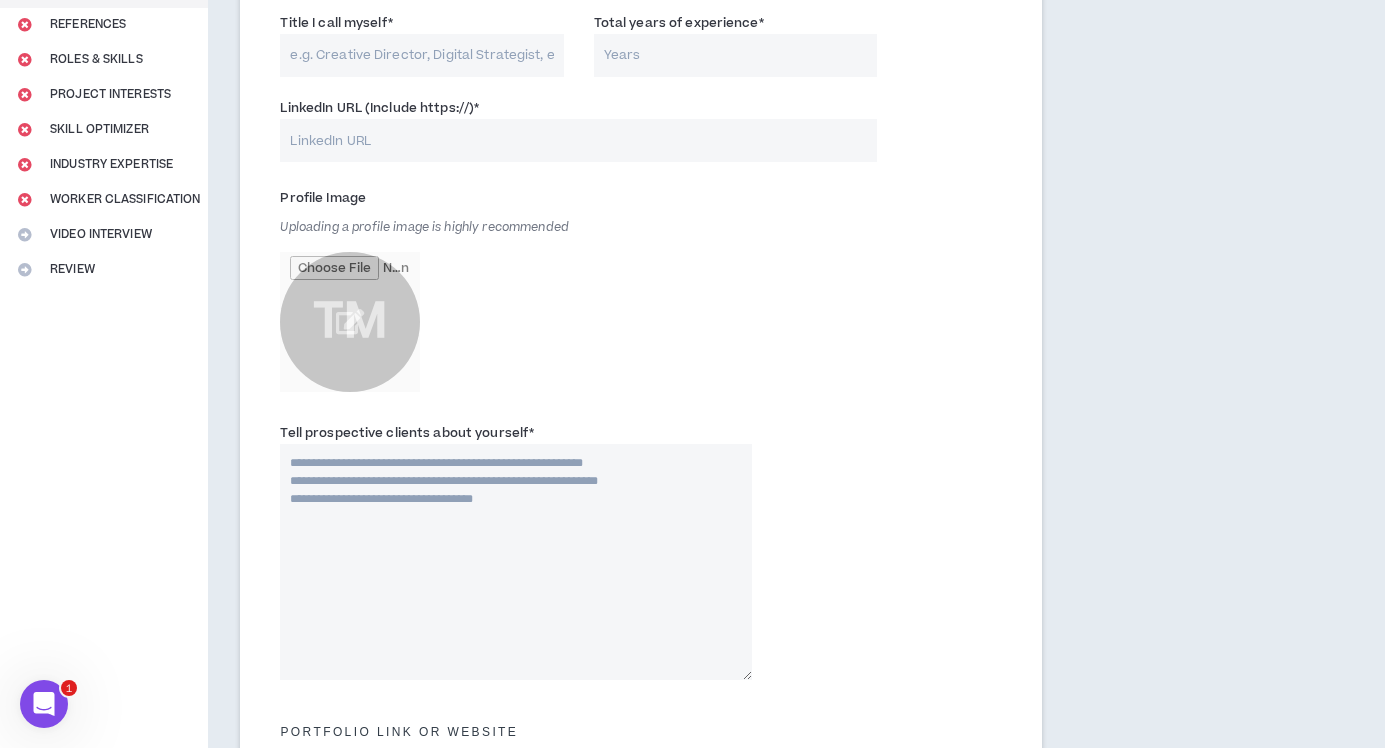 scroll, scrollTop: 0, scrollLeft: 0, axis: both 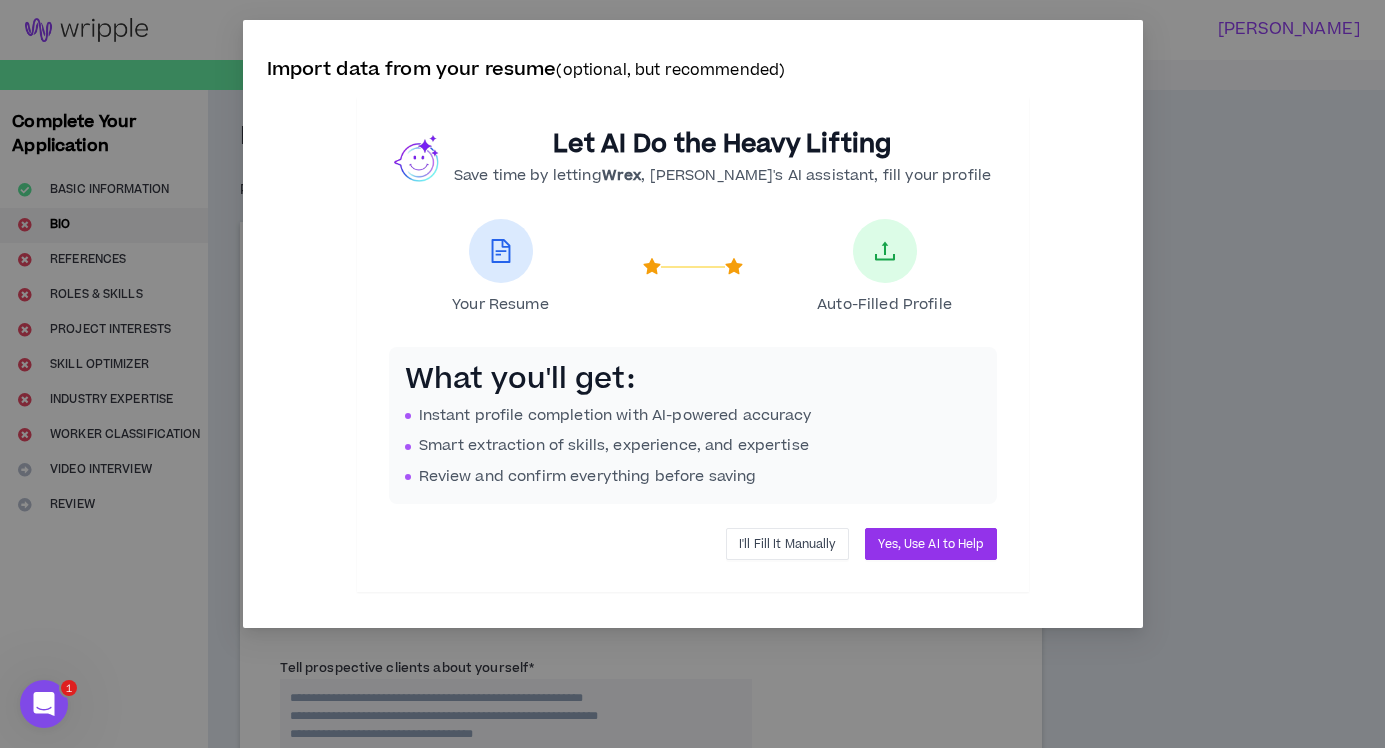 click on "I'll Fill It Manually" at bounding box center (787, 544) 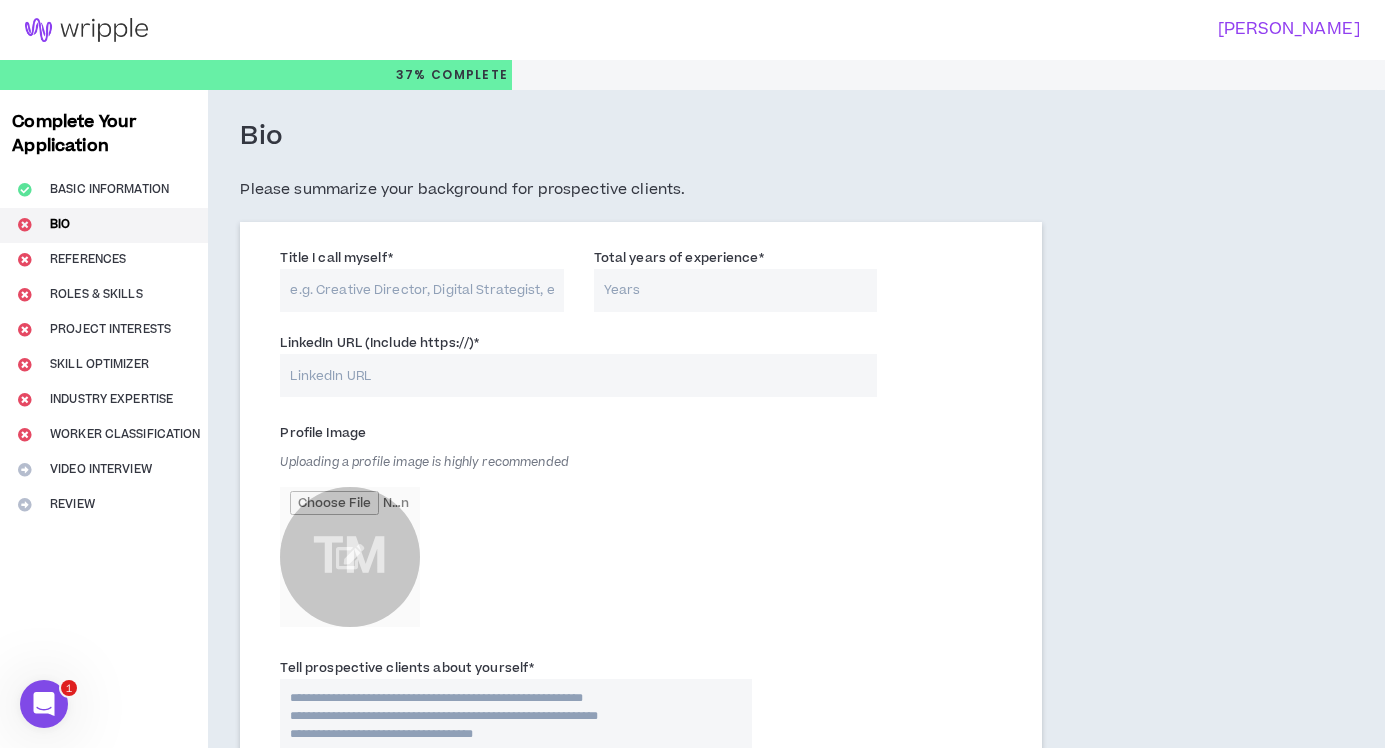 scroll, scrollTop: 0, scrollLeft: 0, axis: both 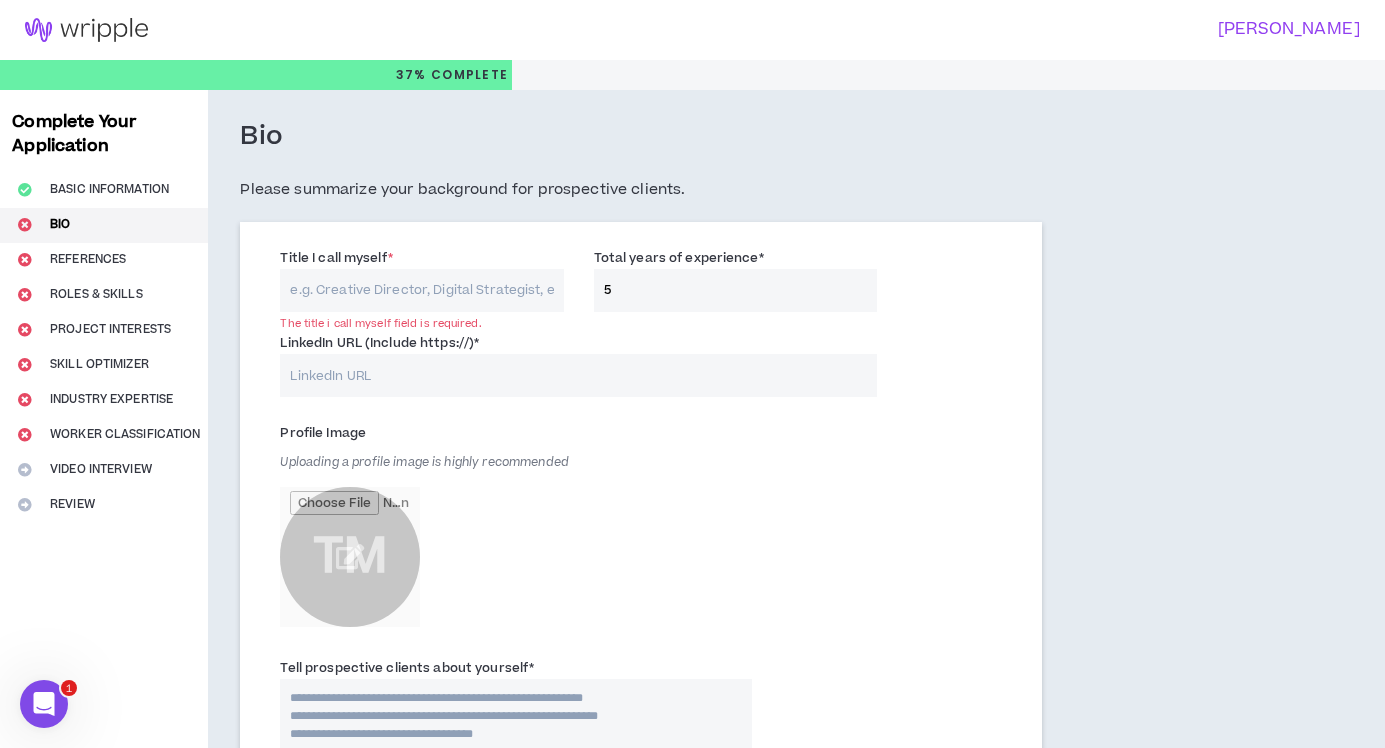 type on "5" 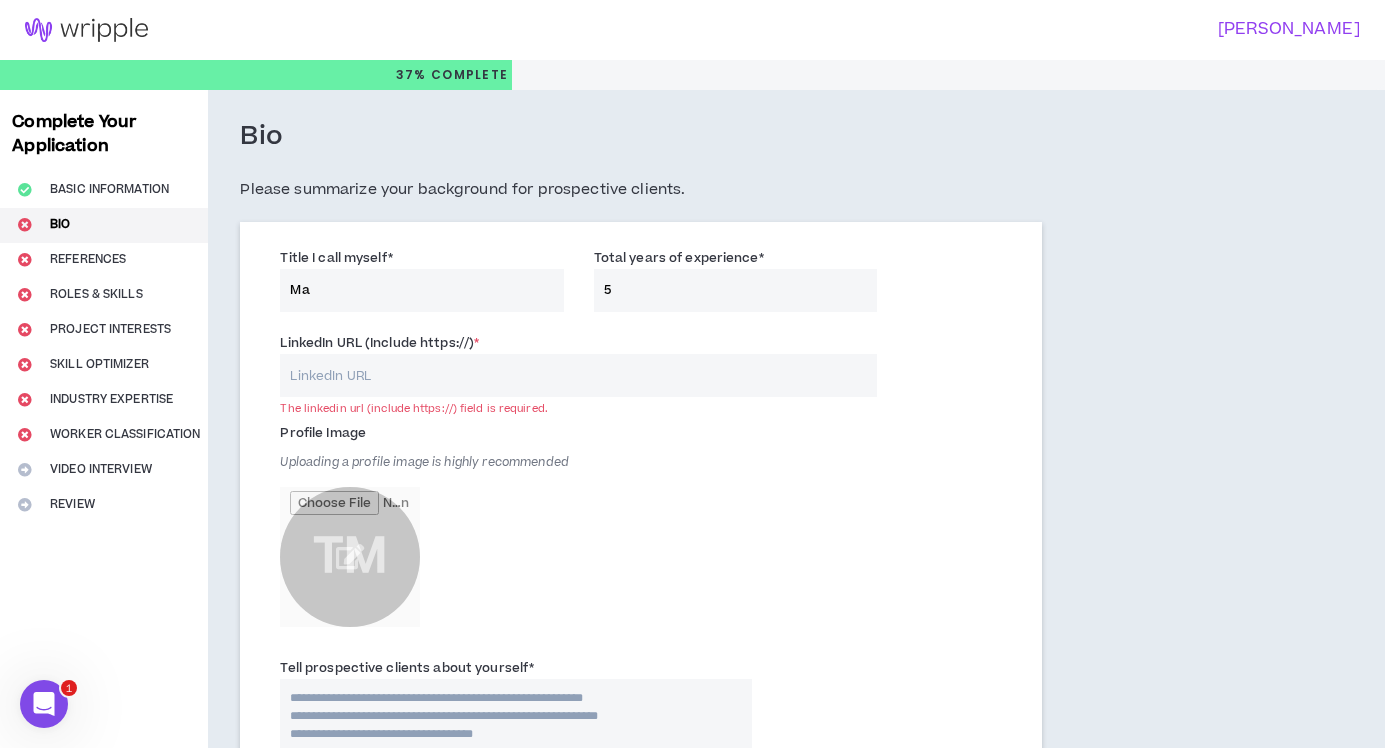 type on "M" 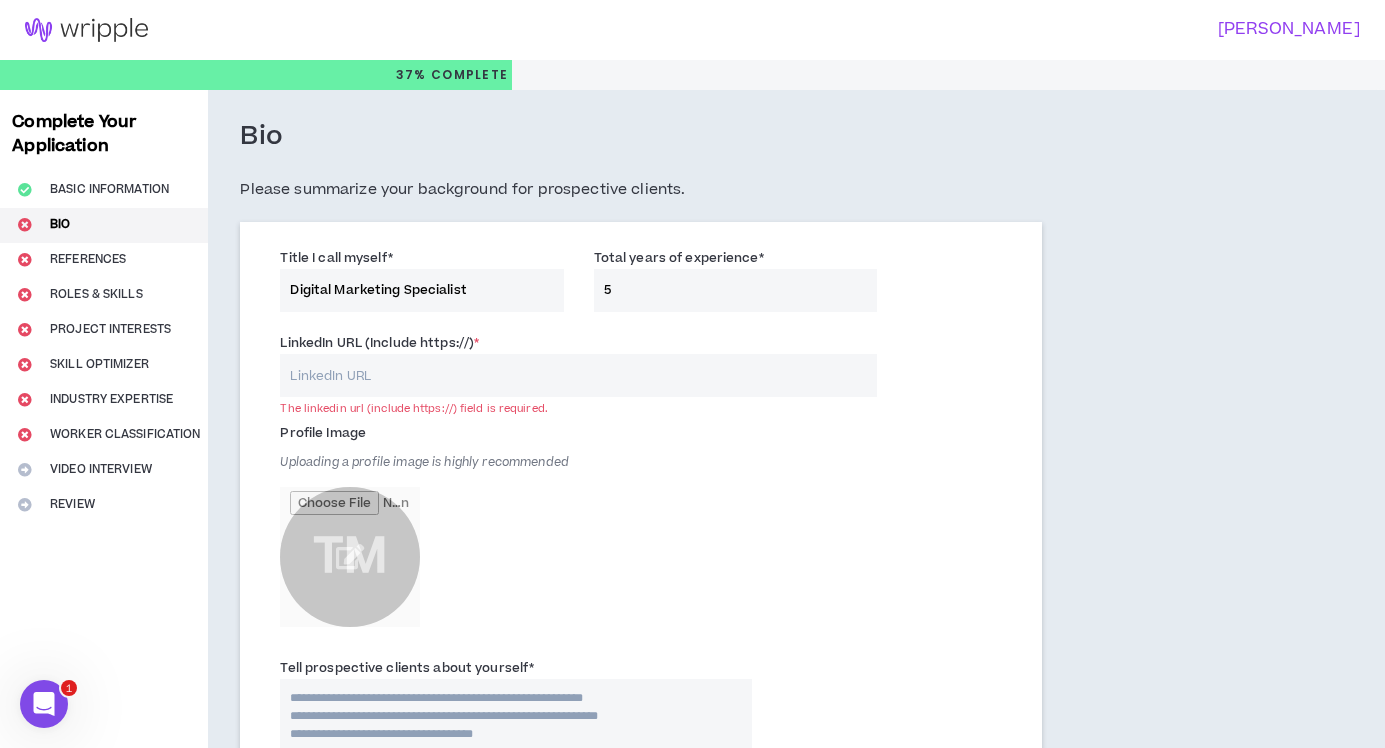 type on "Digital Marketing Specialist" 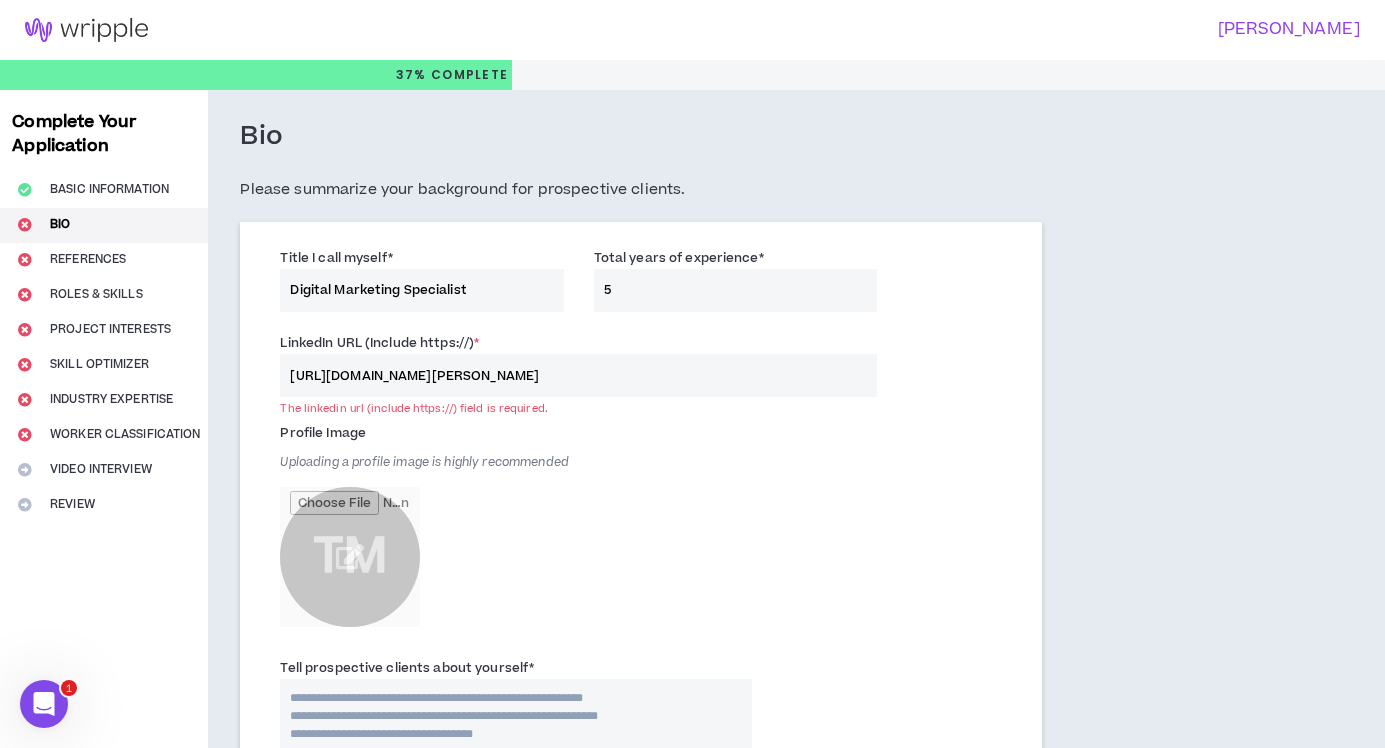 type on "[URL][DOMAIN_NAME][PERSON_NAME]" 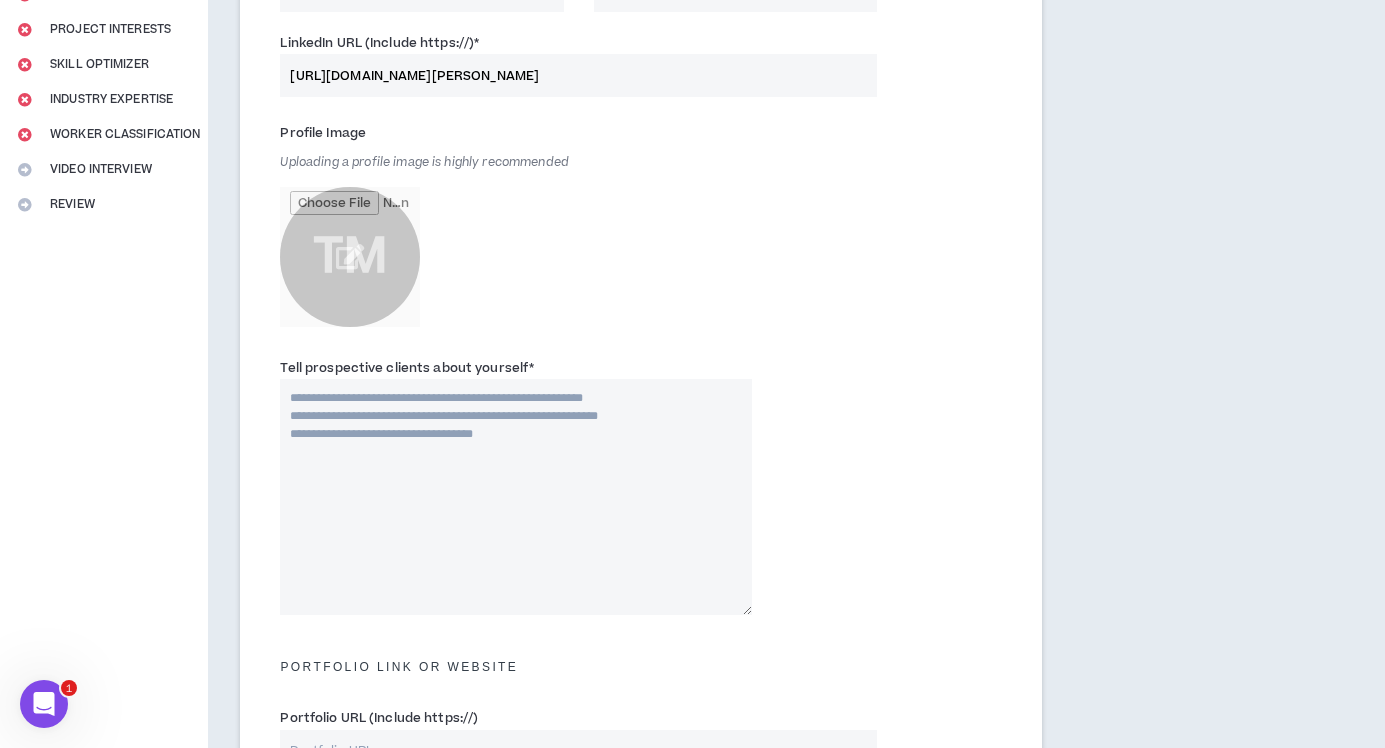 scroll, scrollTop: 348, scrollLeft: 0, axis: vertical 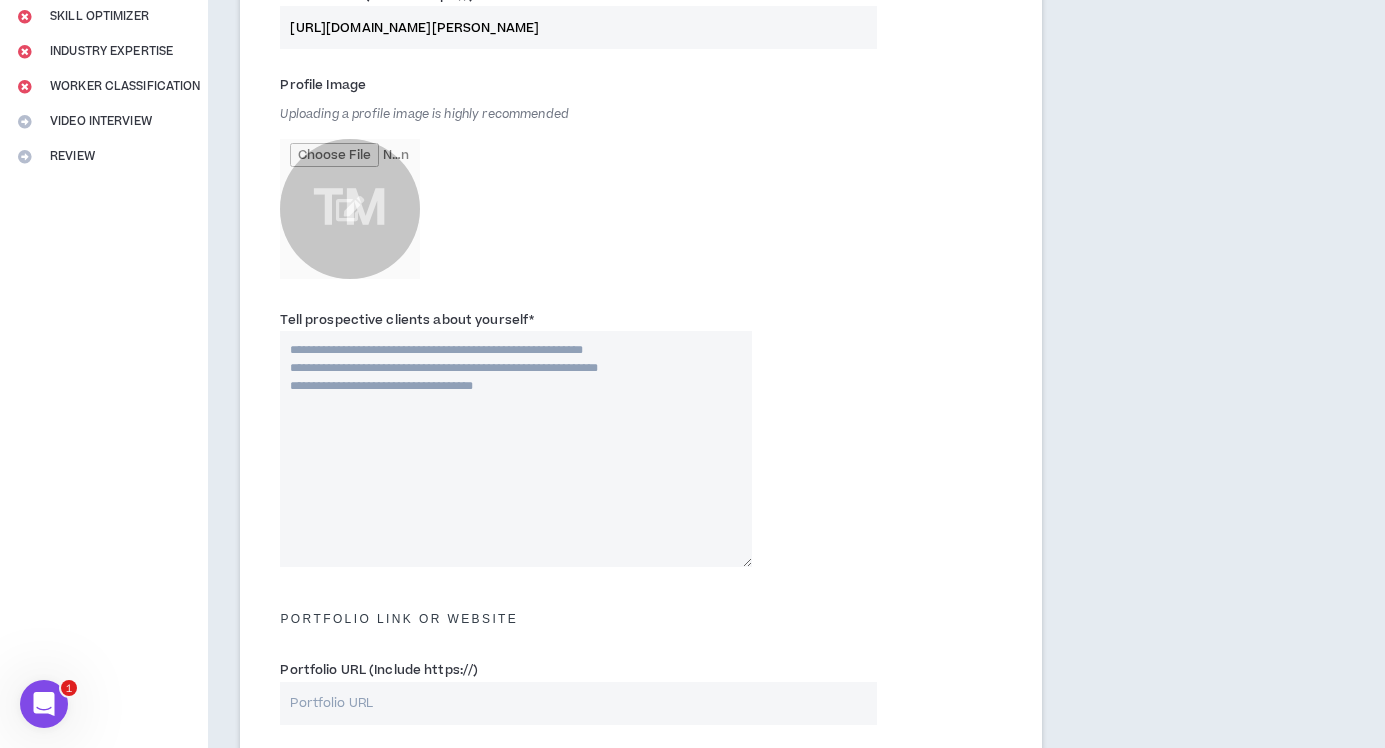 click on "Tell prospective clients about yourself  *" at bounding box center (515, 449) 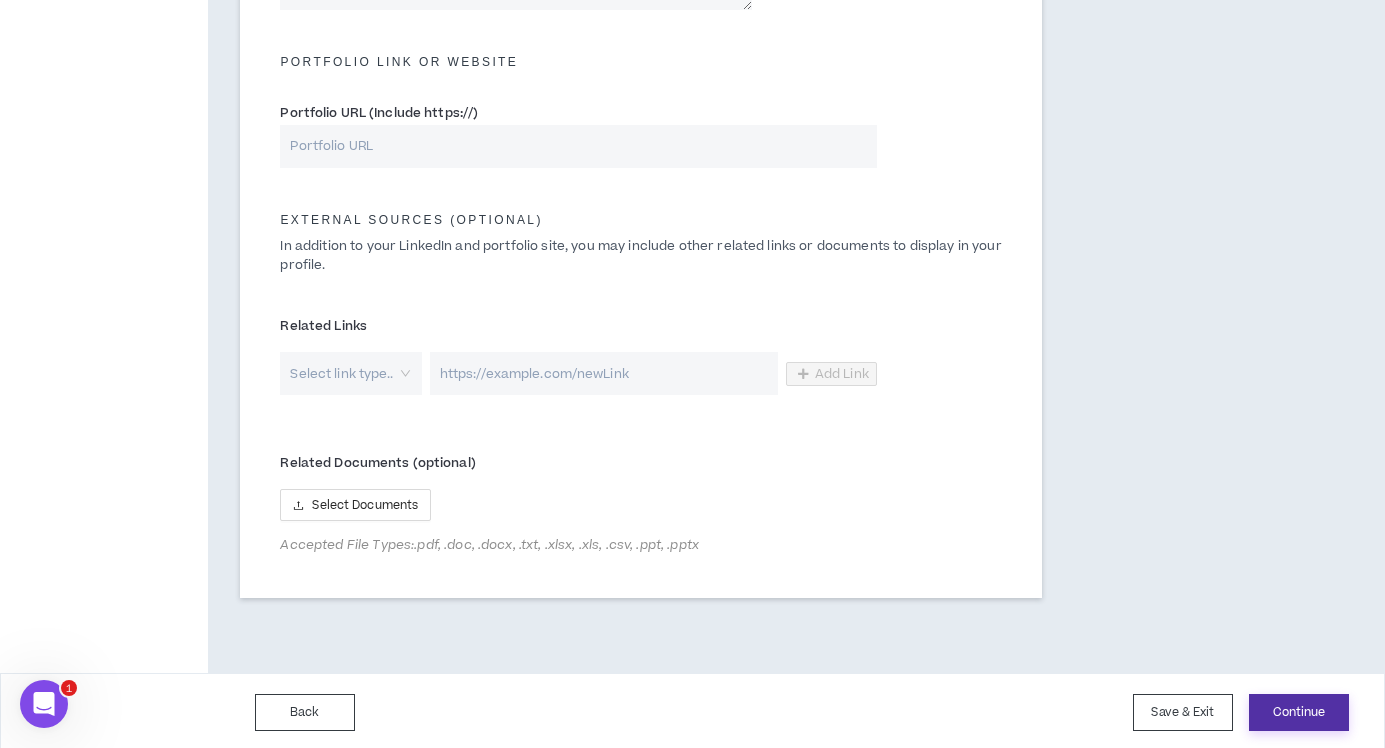 click on "Continue" at bounding box center [1299, 712] 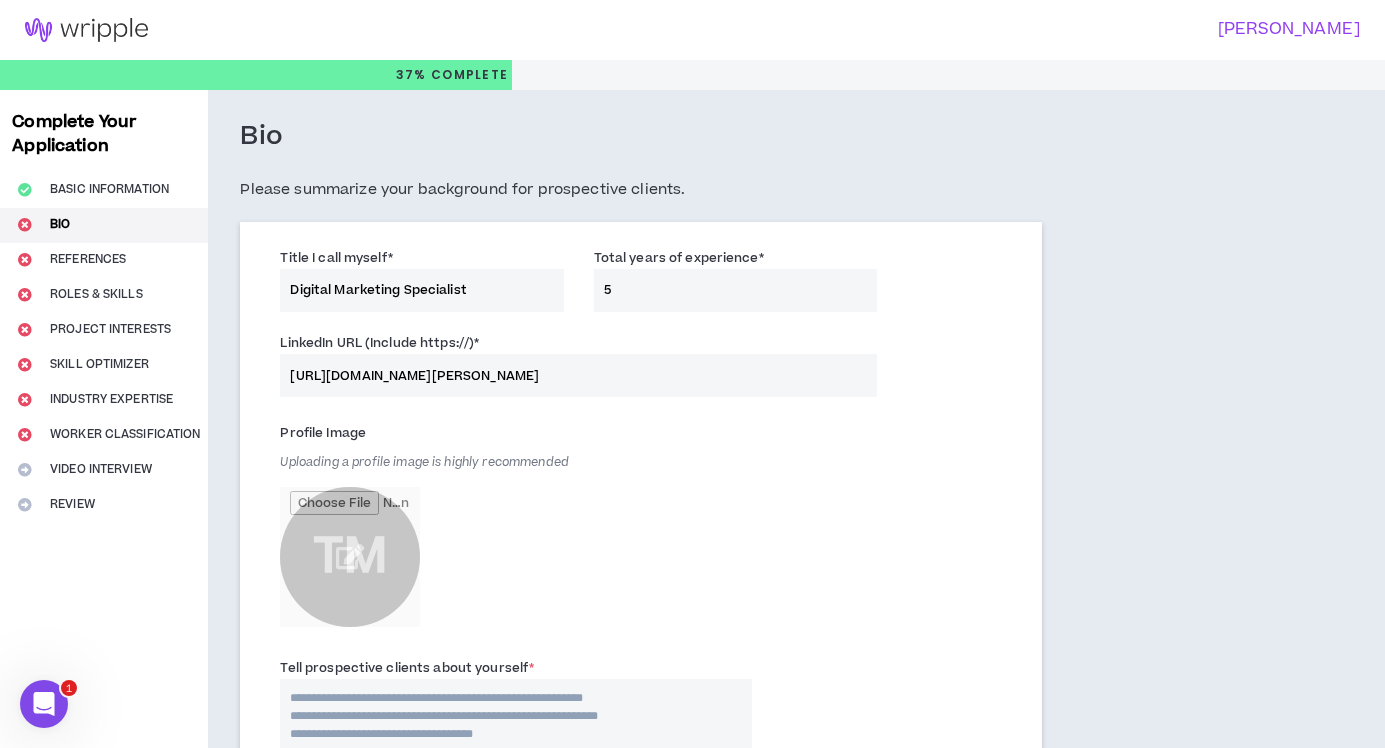 scroll, scrollTop: 0, scrollLeft: 0, axis: both 